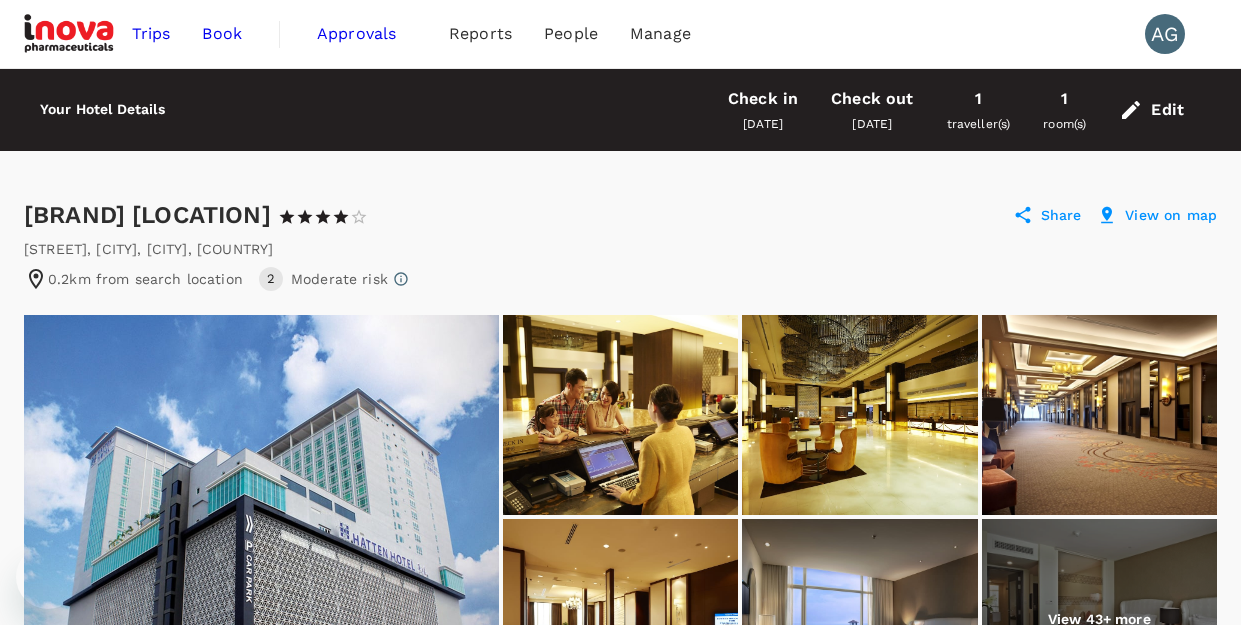 scroll, scrollTop: 592, scrollLeft: 0, axis: vertical 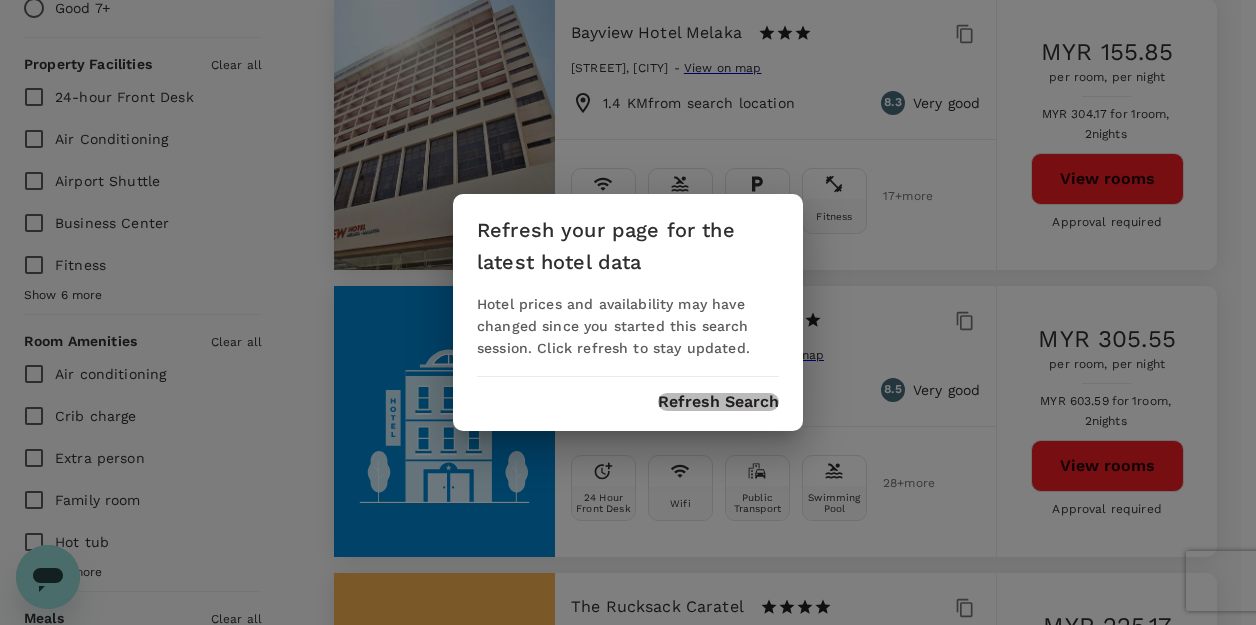 click on "Refresh Search" at bounding box center [718, 402] 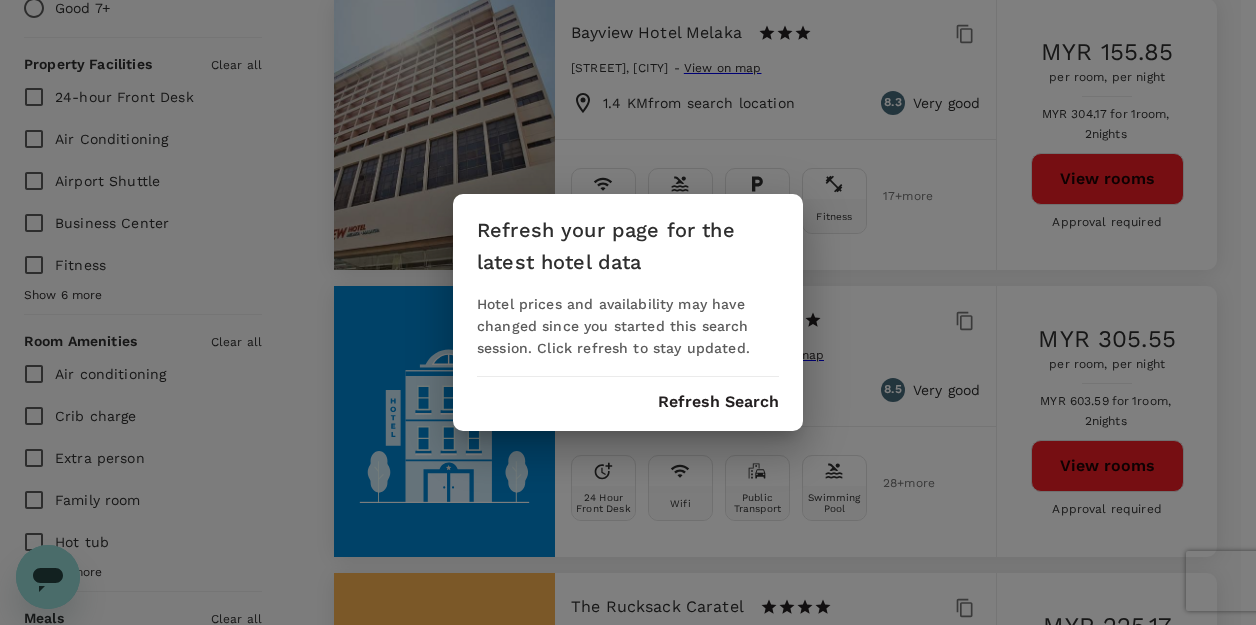click on "Refresh Search" at bounding box center (718, 402) 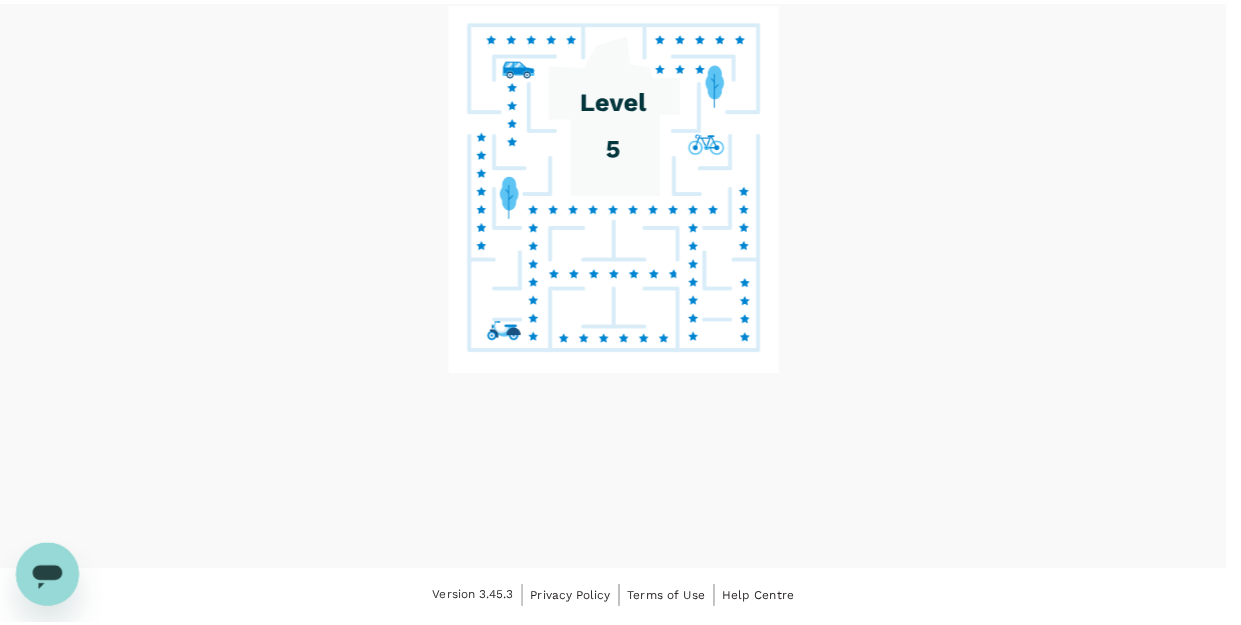 scroll, scrollTop: 85, scrollLeft: 0, axis: vertical 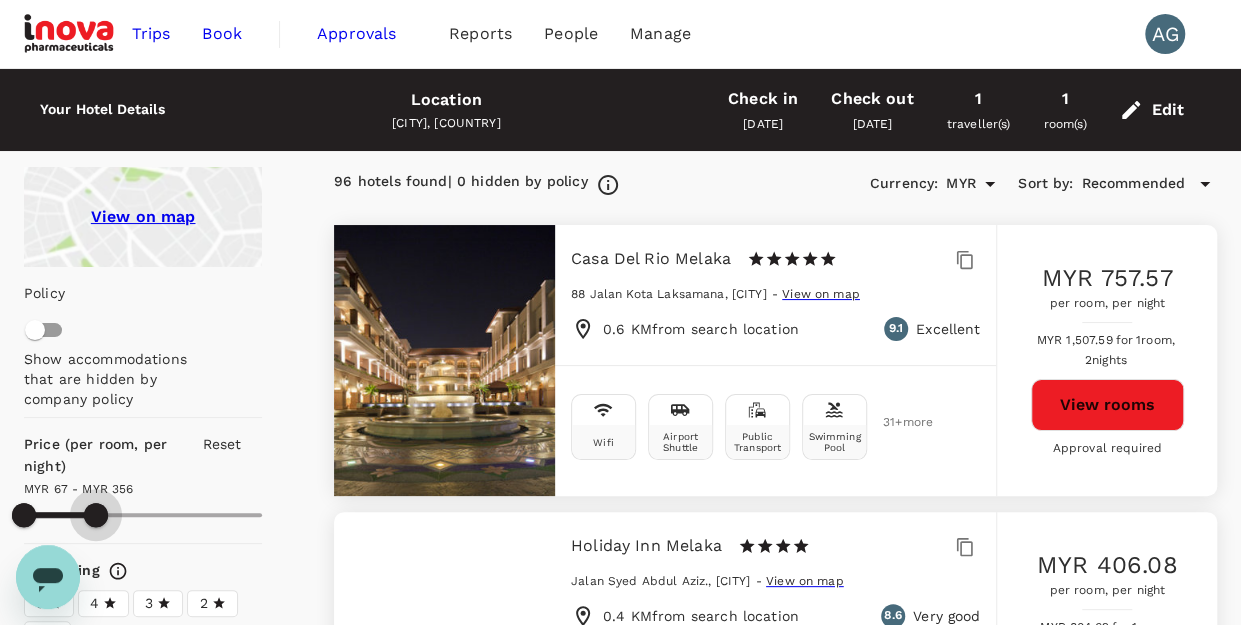 drag, startPoint x: 266, startPoint y: 510, endPoint x: 96, endPoint y: 493, distance: 170.84789 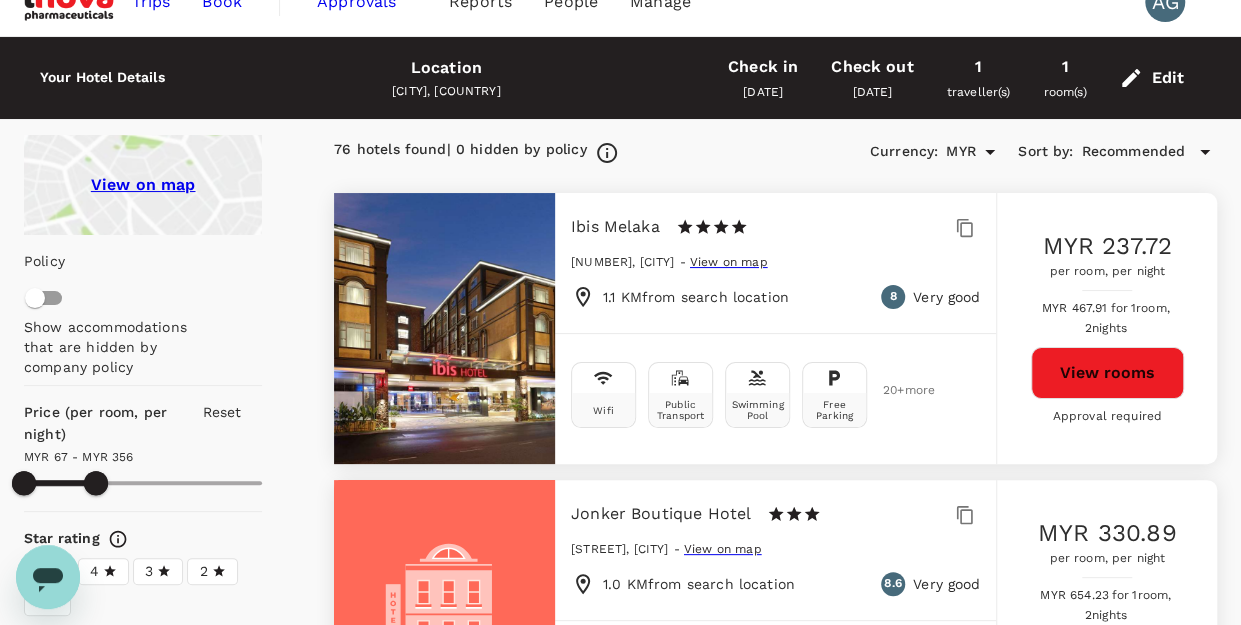 scroll, scrollTop: 0, scrollLeft: 0, axis: both 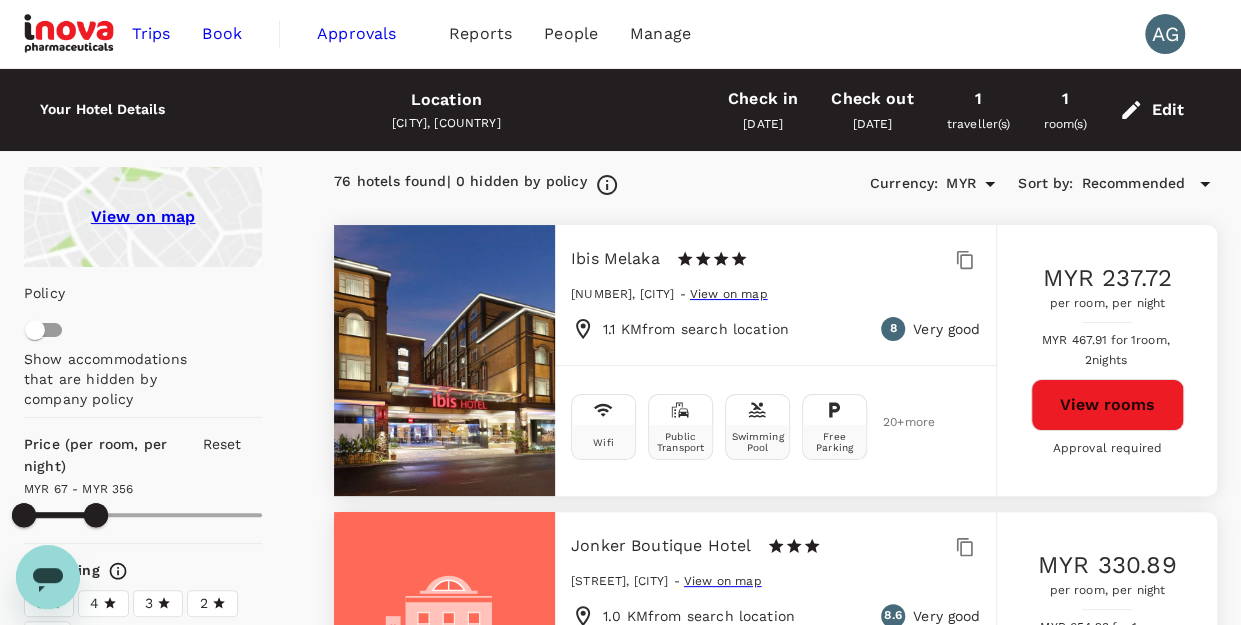 click at bounding box center [1131, 110] 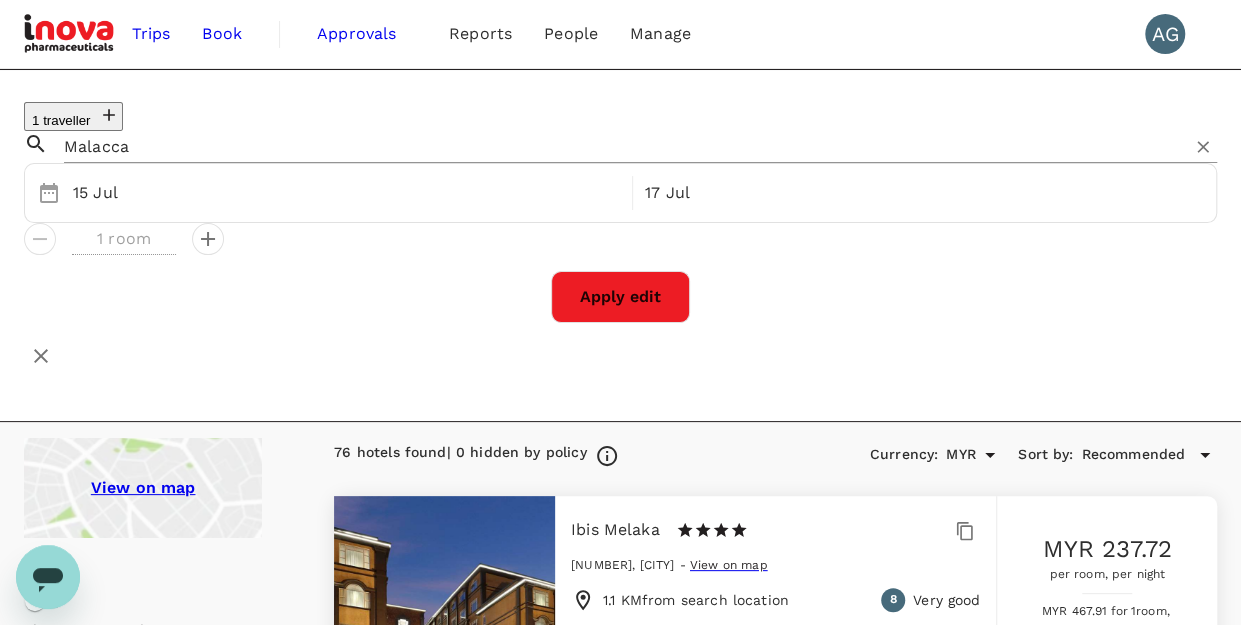 click on "Malacca" at bounding box center (632, 139) 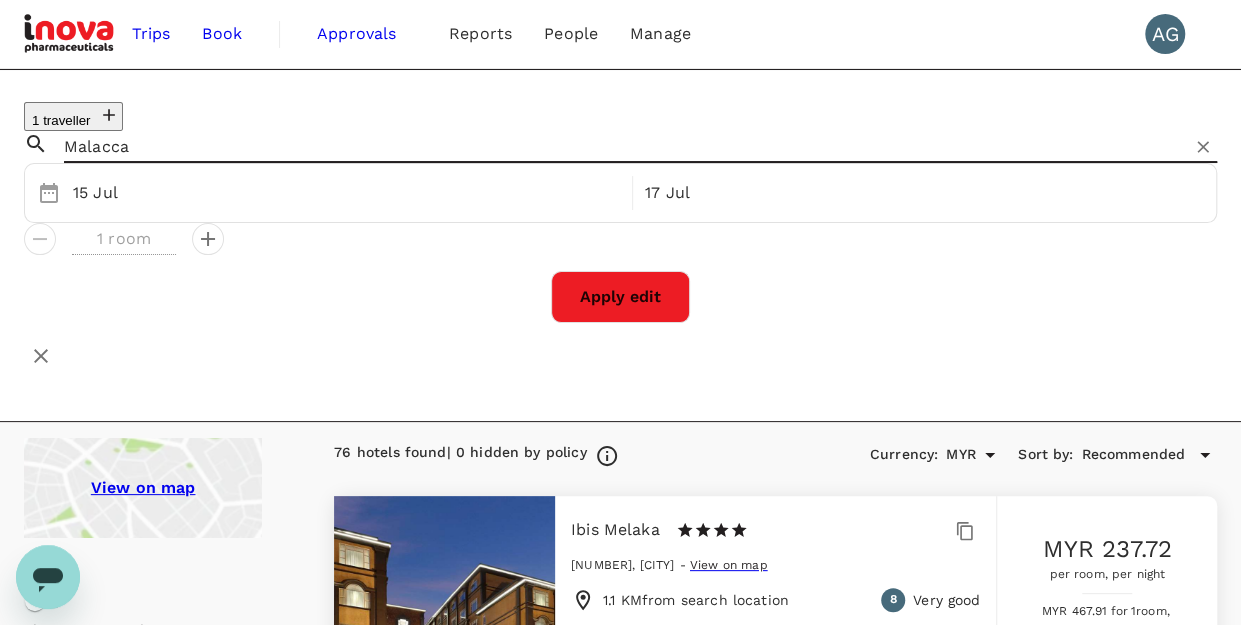 click on "Malacca" at bounding box center [612, 146] 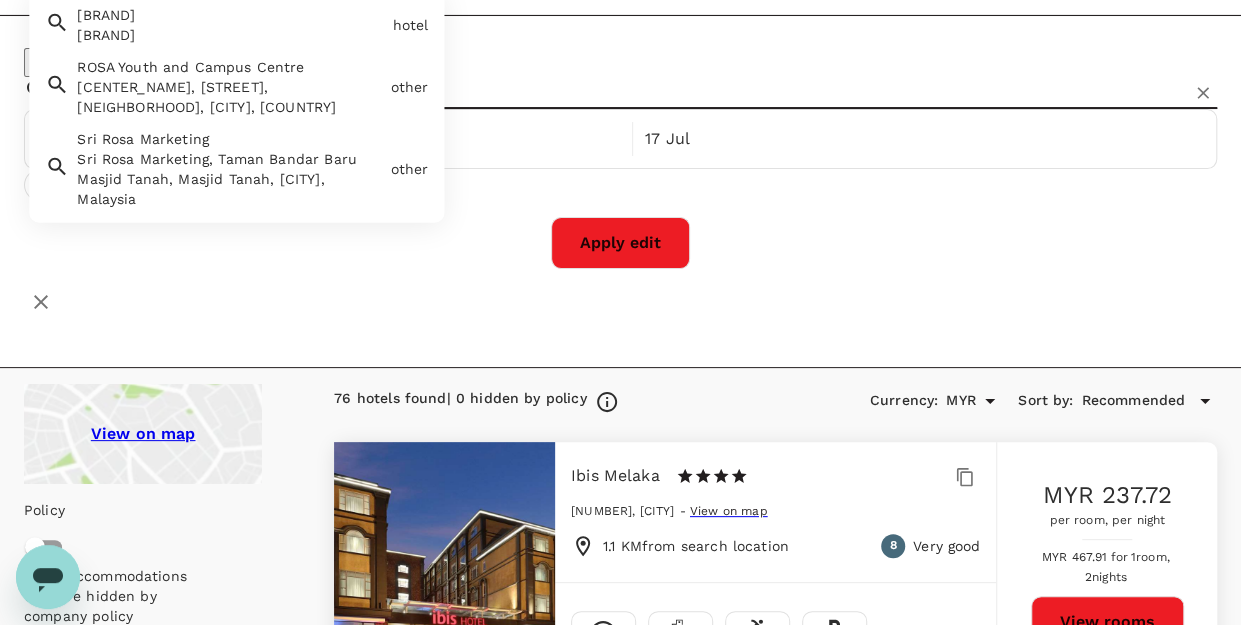 scroll, scrollTop: 100, scrollLeft: 0, axis: vertical 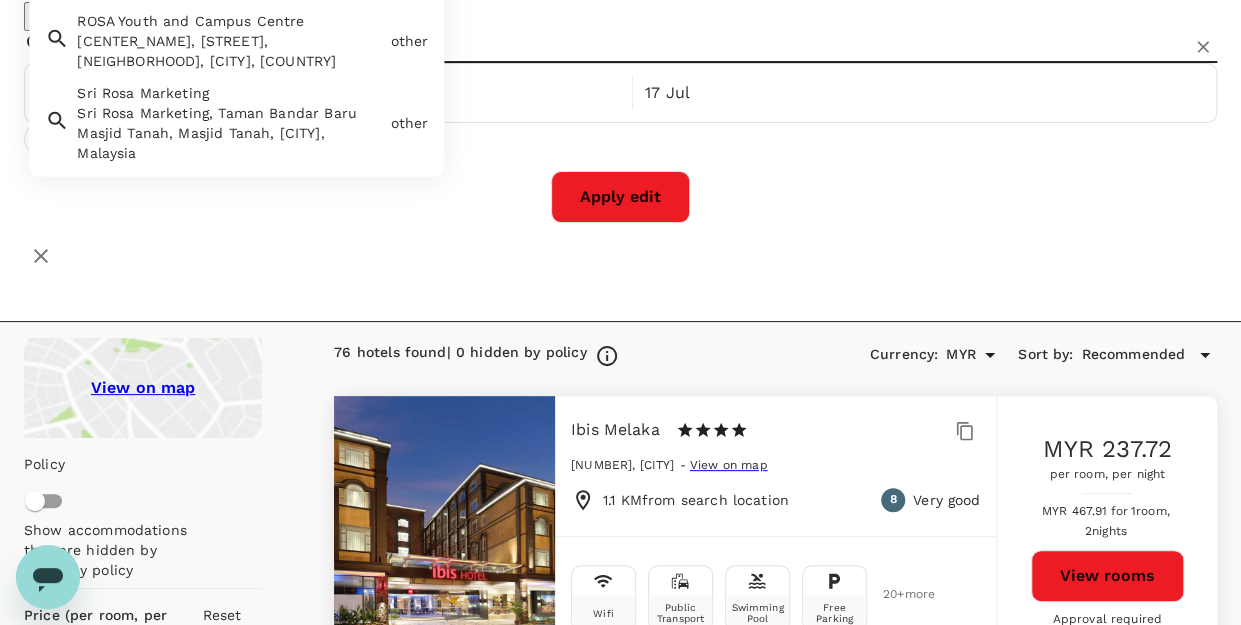 click on "ROSA Youth and Campus Centre, Praya Lane, Kampung Bandar Hilir, Malacca, Malaysia" at bounding box center [229, 51] 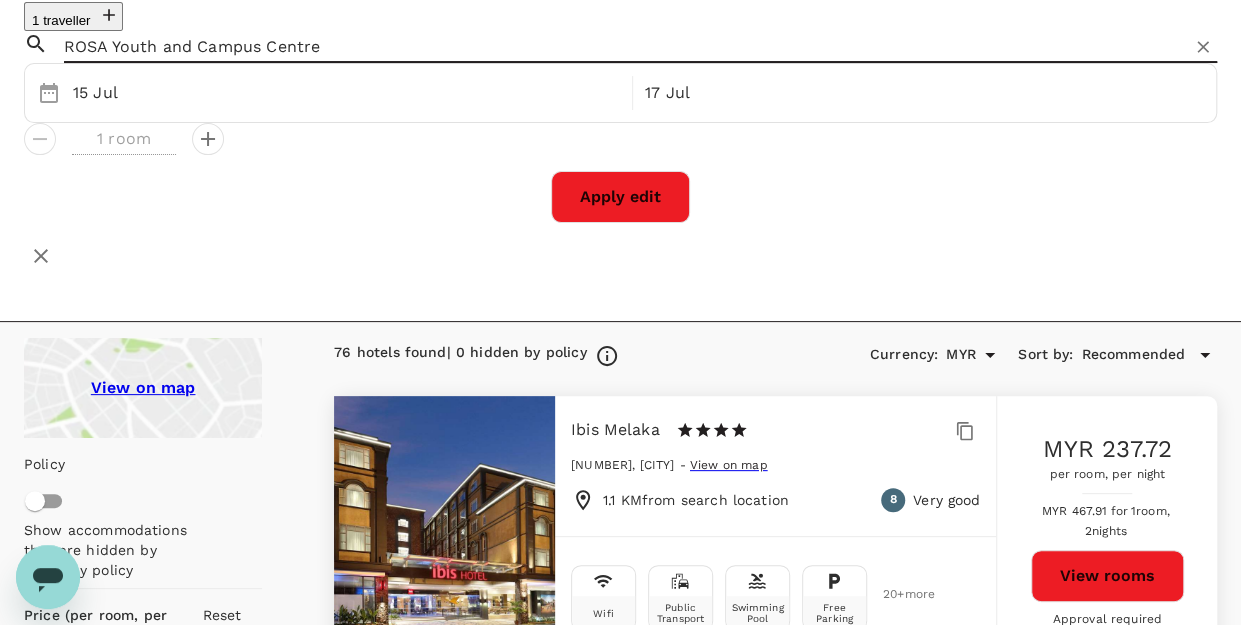 type on "[PLACE NAME] Youth and Campus Centre" 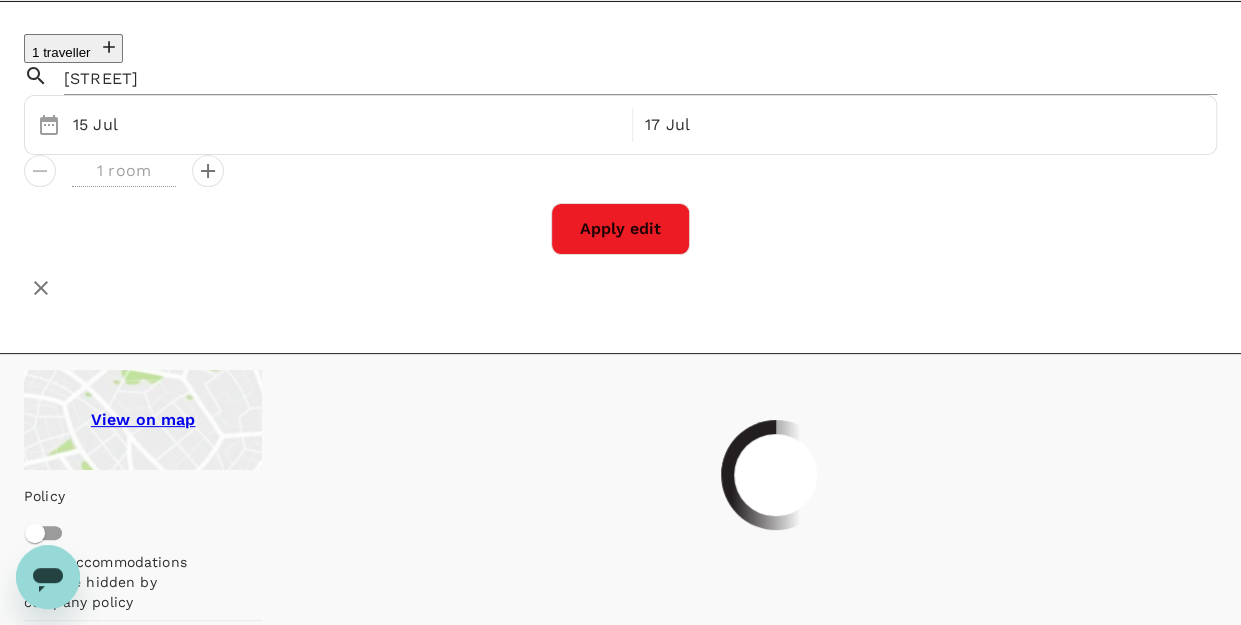 scroll, scrollTop: 100, scrollLeft: 0, axis: vertical 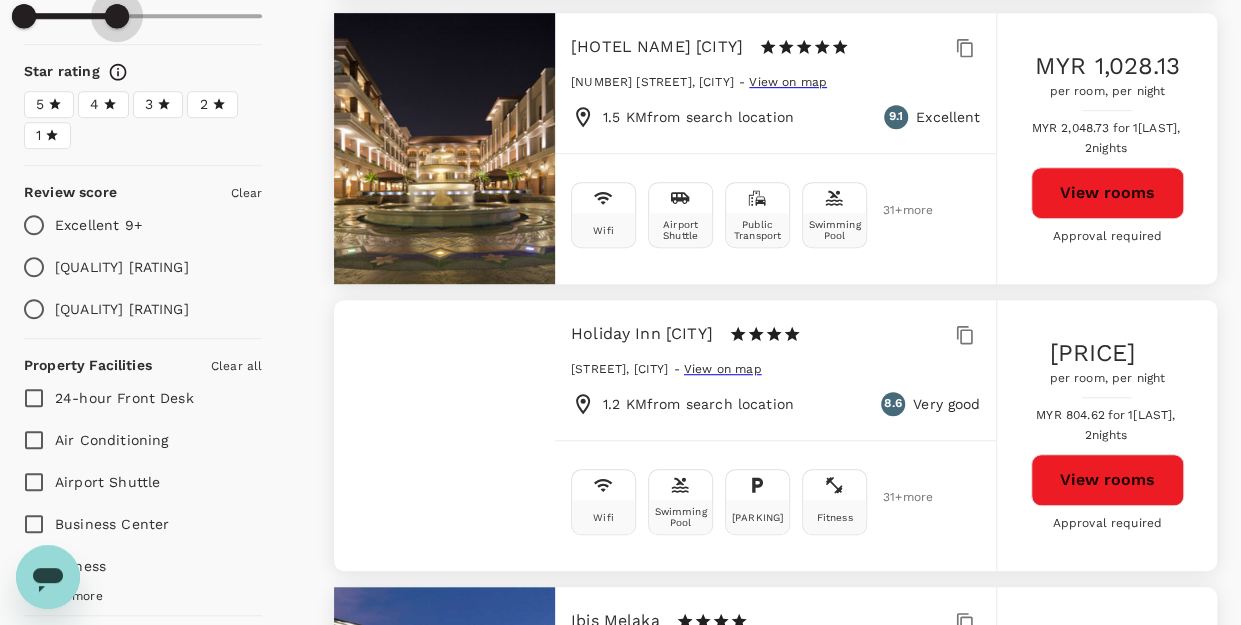 drag, startPoint x: 253, startPoint y: 10, endPoint x: 117, endPoint y: 15, distance: 136.09187 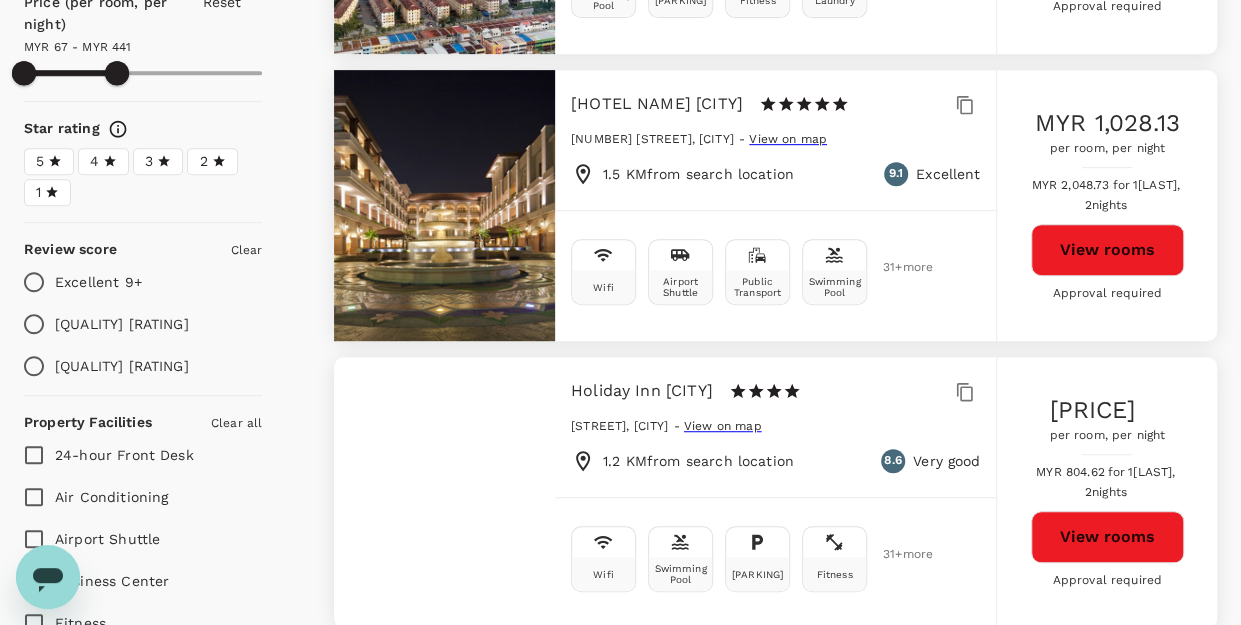 scroll, scrollTop: 399, scrollLeft: 0, axis: vertical 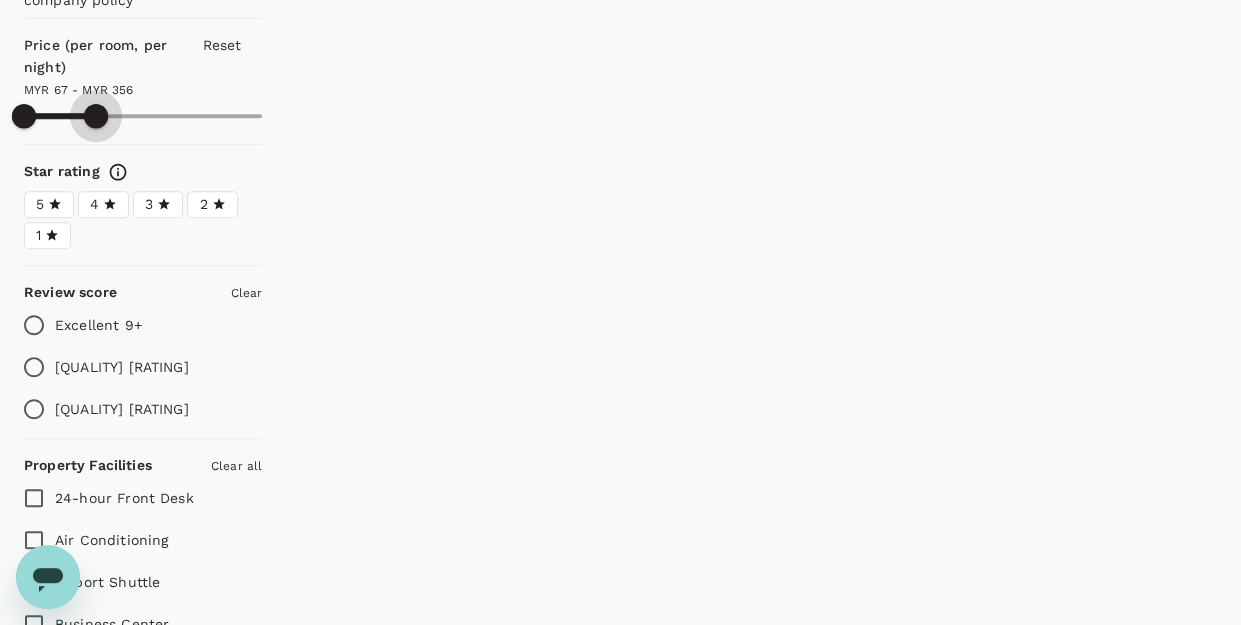 drag, startPoint x: 124, startPoint y: 105, endPoint x: 96, endPoint y: 109, distance: 28.284271 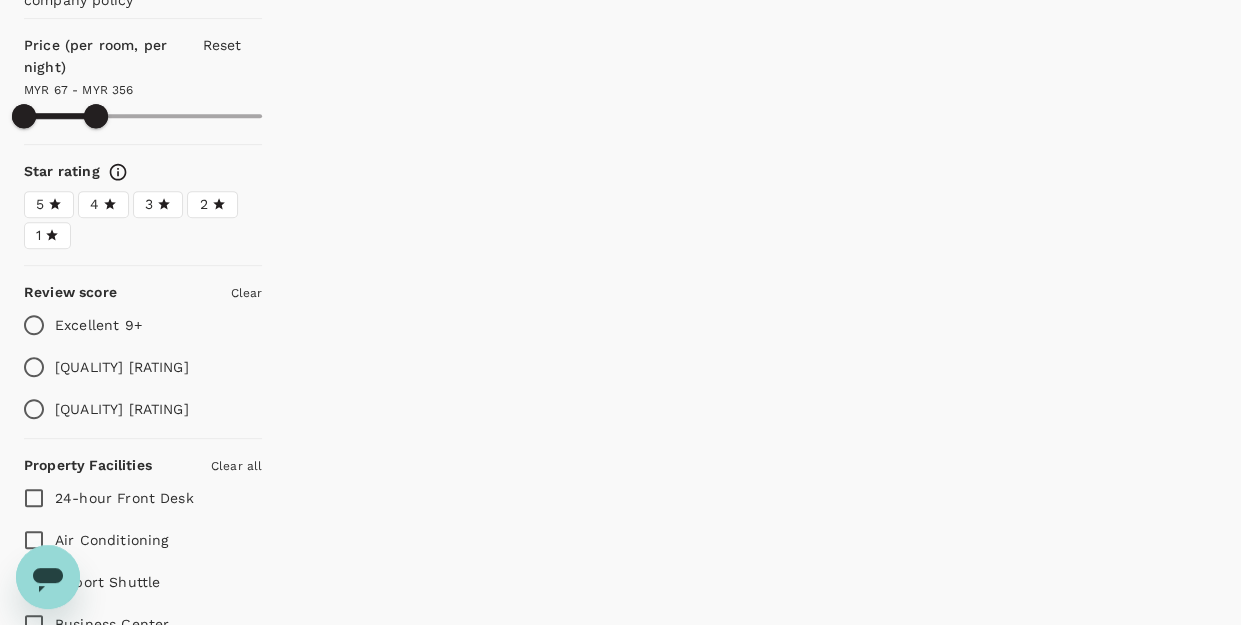 click at bounding box center [751, 561] 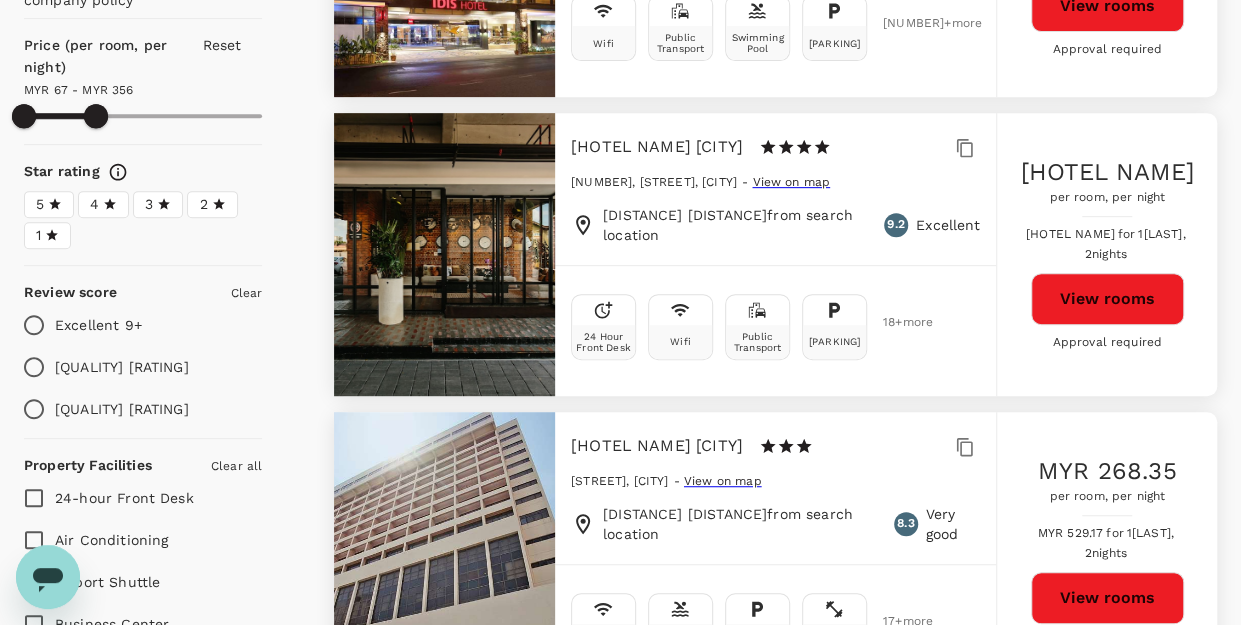 scroll, scrollTop: 499, scrollLeft: 0, axis: vertical 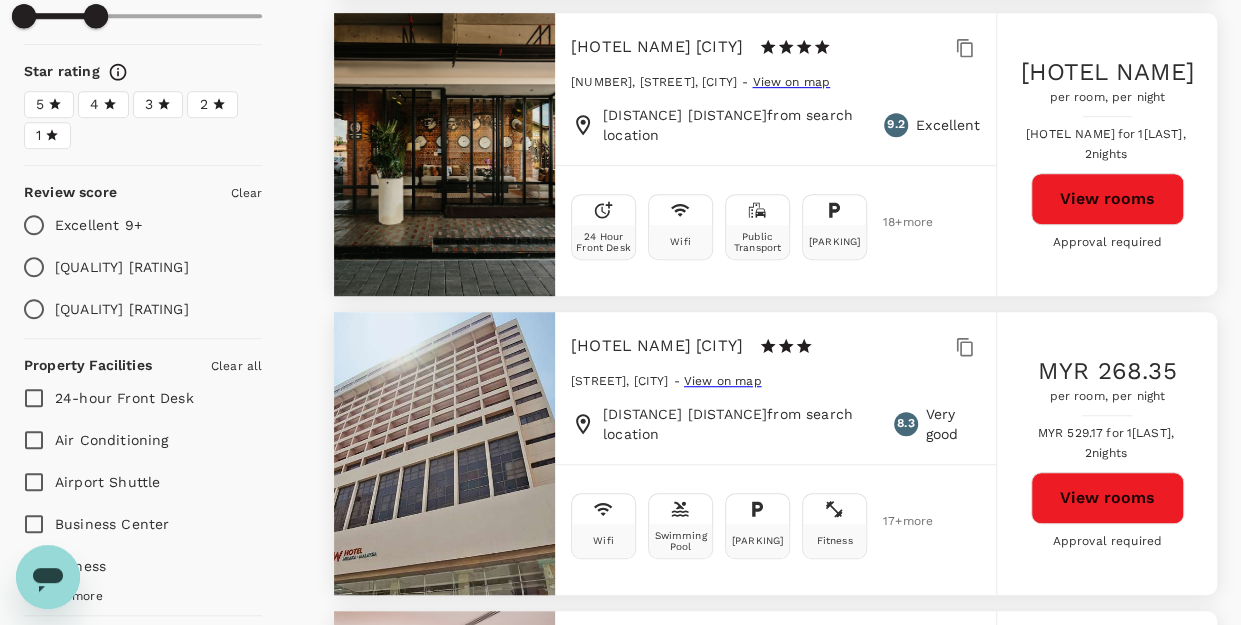 click on "View rooms" at bounding box center (1107, 199) 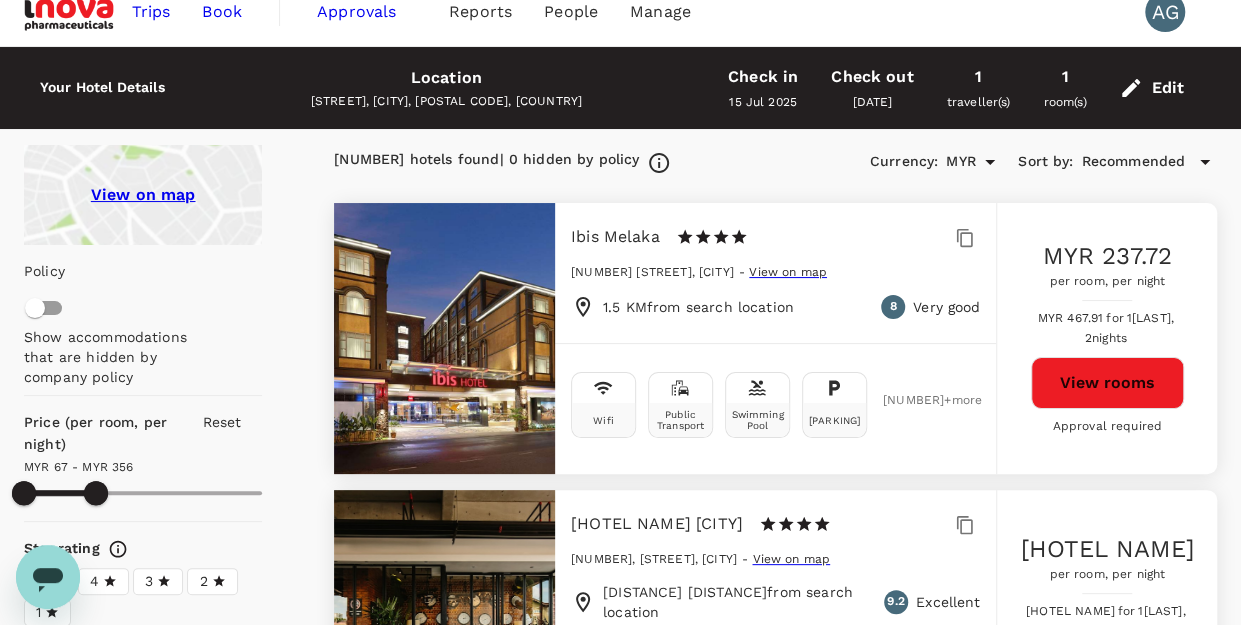 scroll, scrollTop: 0, scrollLeft: 0, axis: both 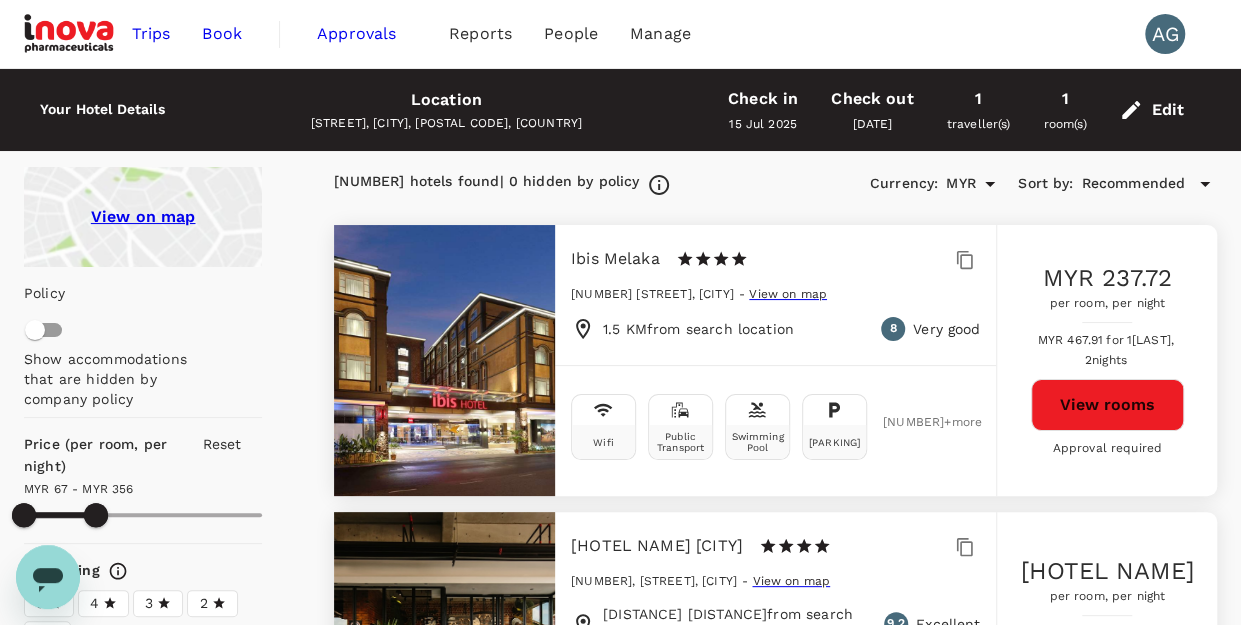 click on "Your Hotel Details" at bounding box center [102, 110] 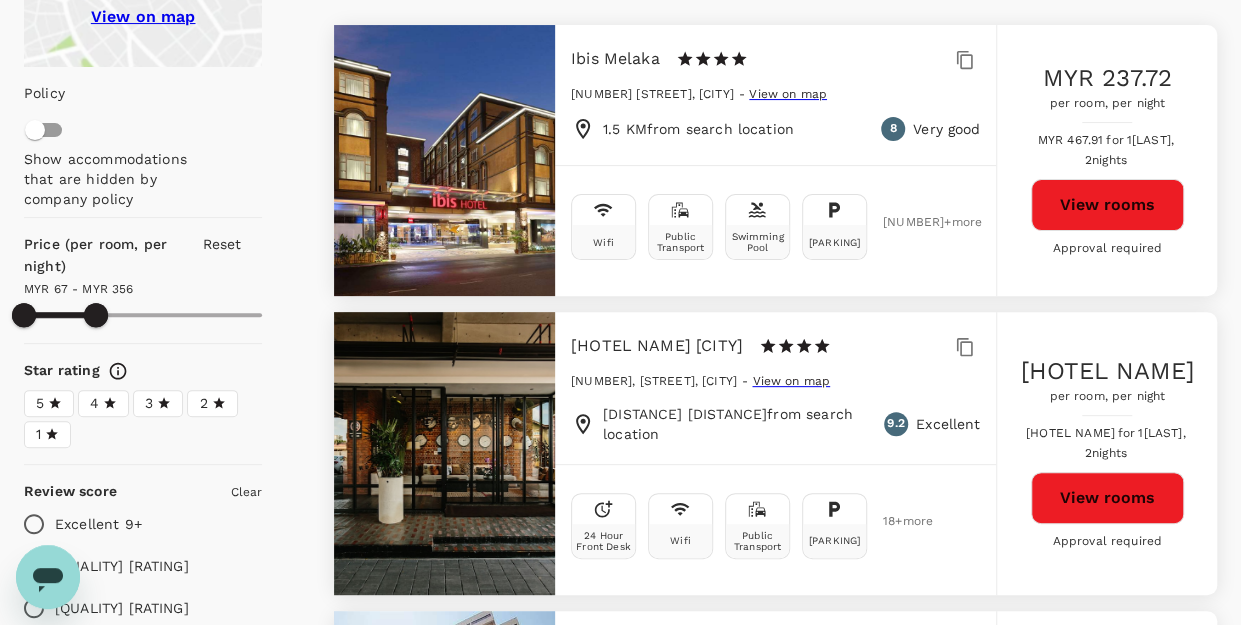 scroll, scrollTop: 0, scrollLeft: 0, axis: both 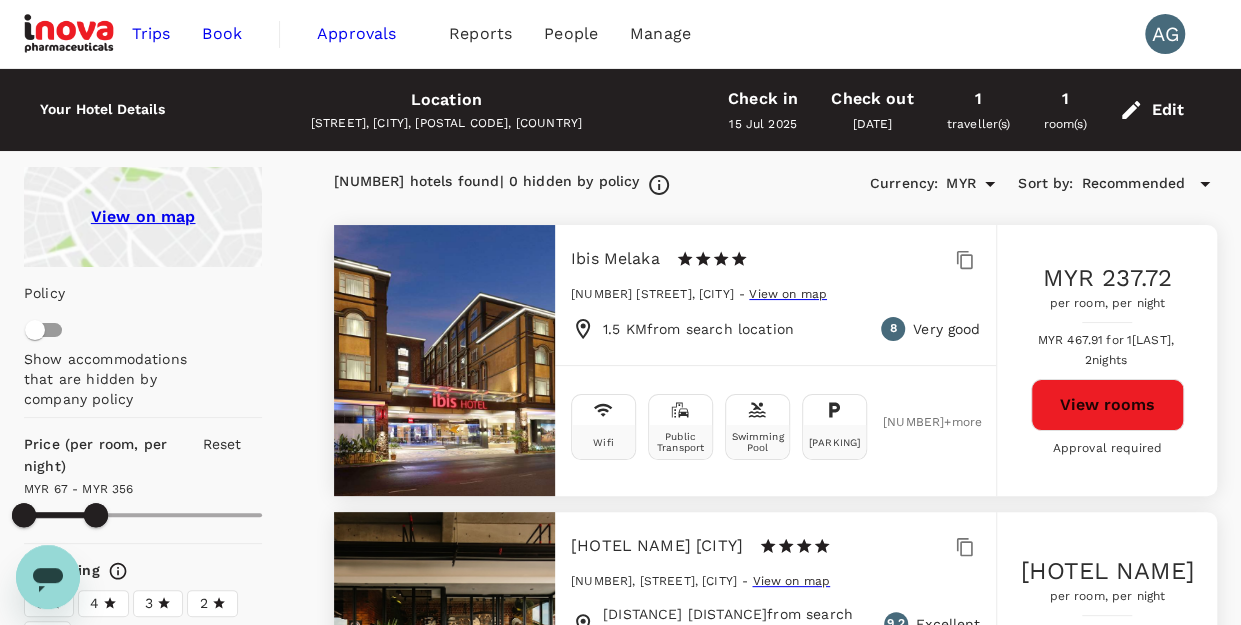 click at bounding box center (1131, 110) 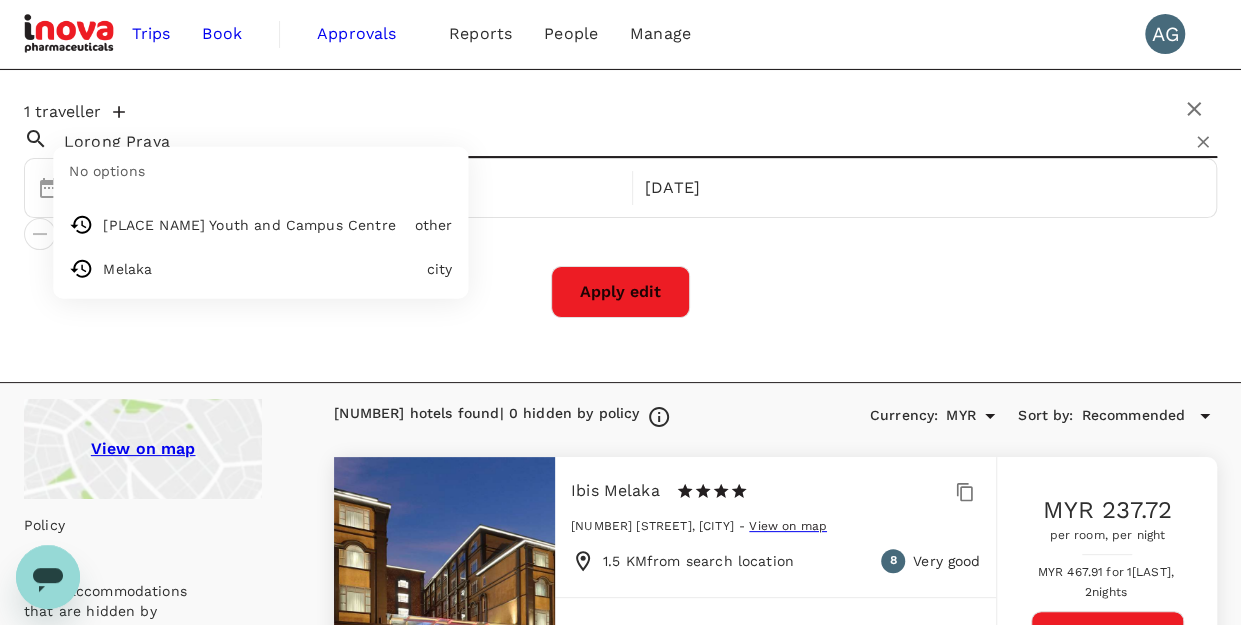 click on "Lorong Praya" at bounding box center (612, 141) 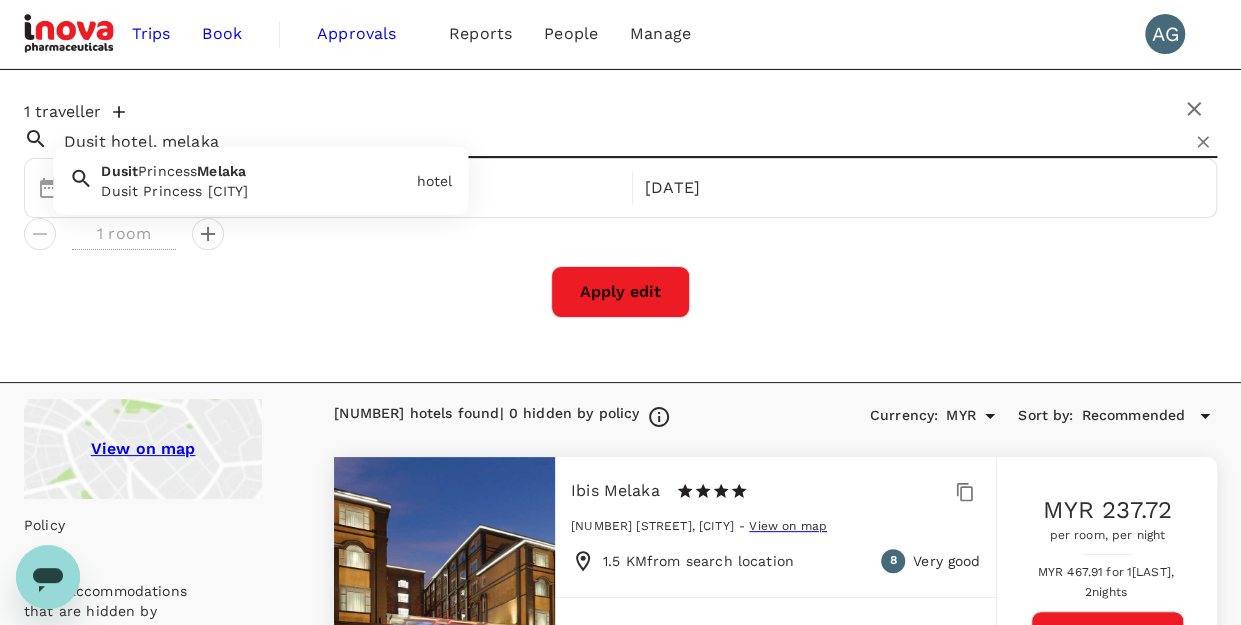 click on "Dusit Princess [CITY]" at bounding box center (254, 191) 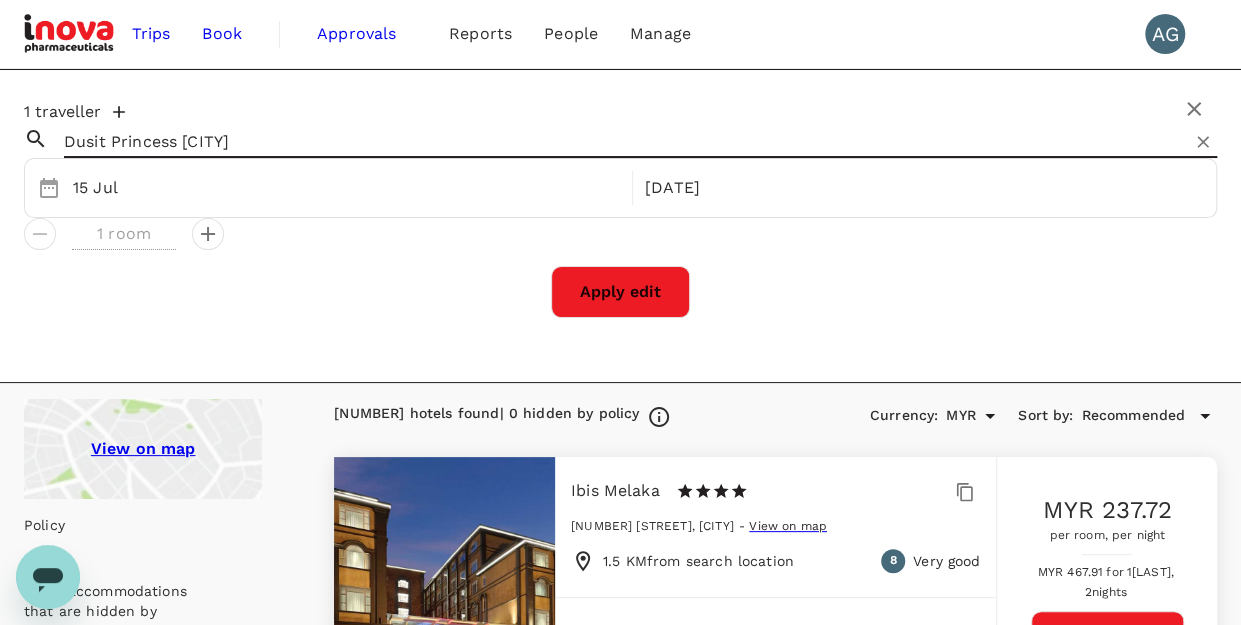 type on "Dusit Princess [CITY]" 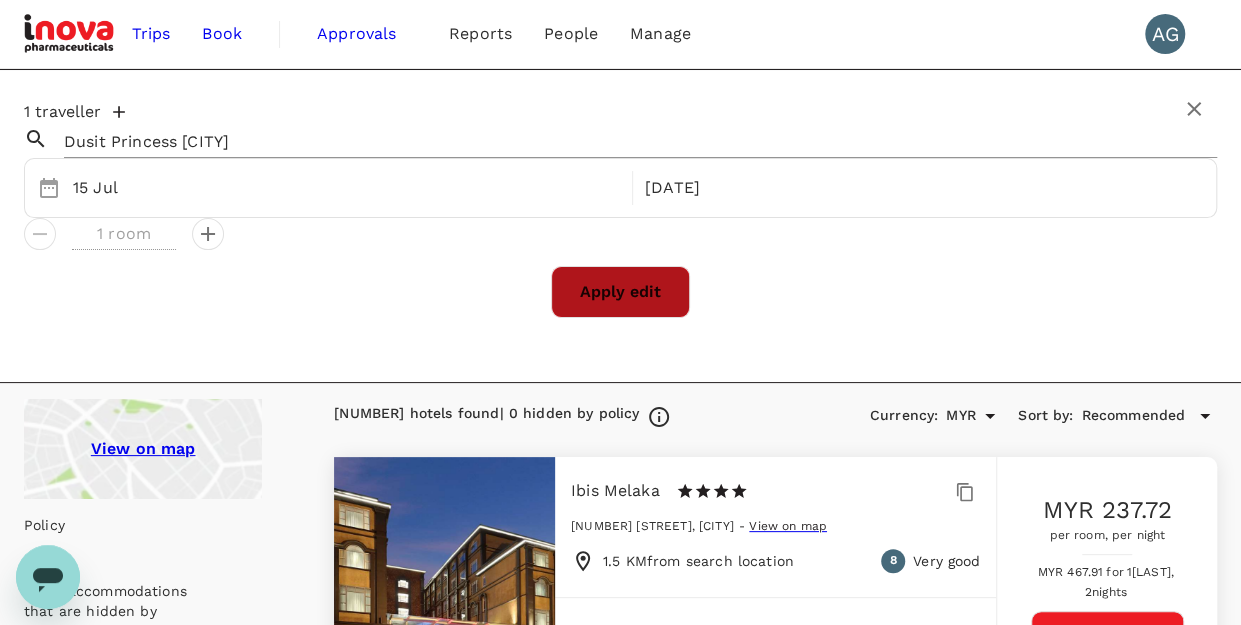 click on "Apply edit" at bounding box center [620, 292] 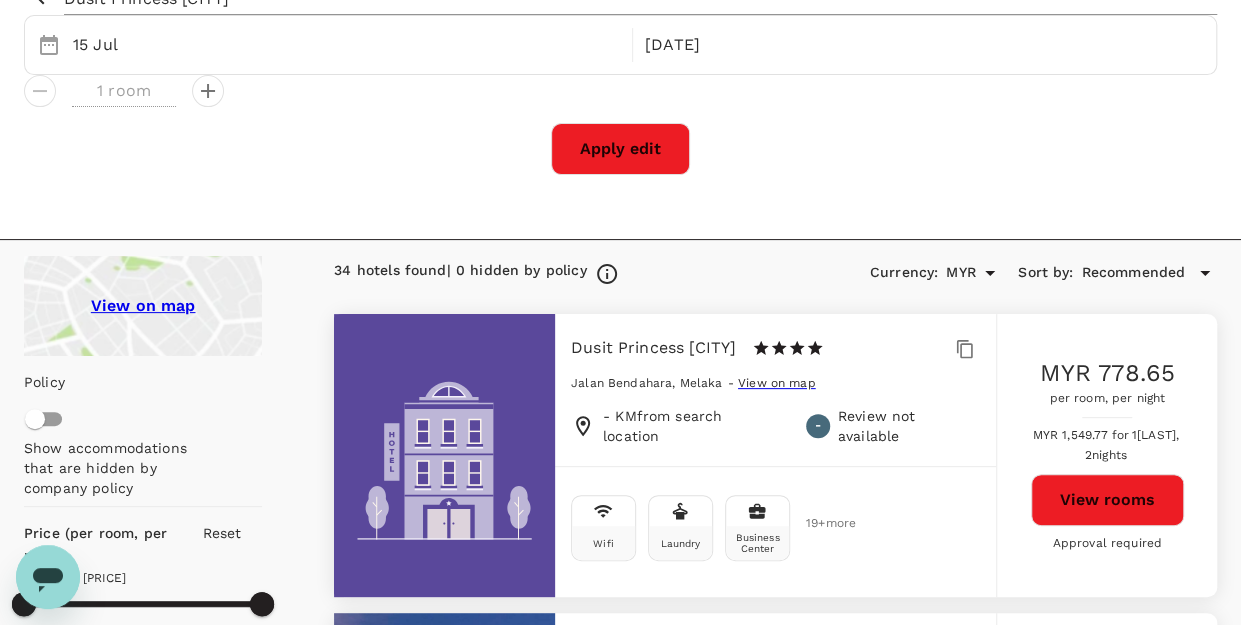 scroll, scrollTop: 100, scrollLeft: 0, axis: vertical 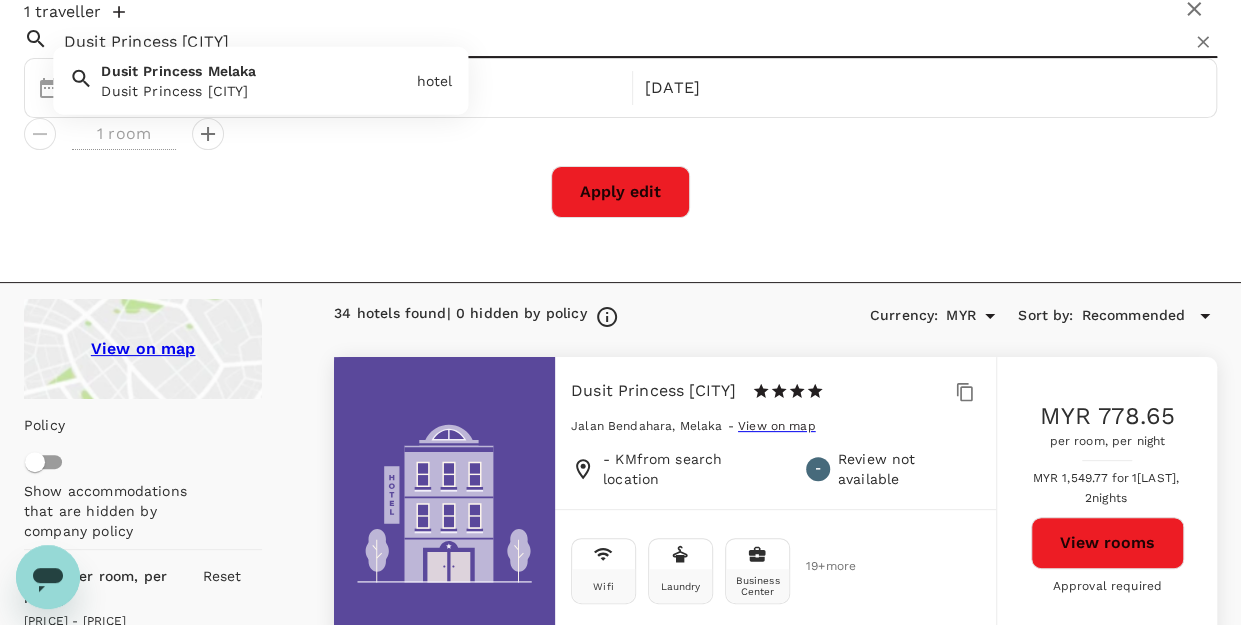 drag, startPoint x: 278, startPoint y: 55, endPoint x: 47, endPoint y: 37, distance: 231.70024 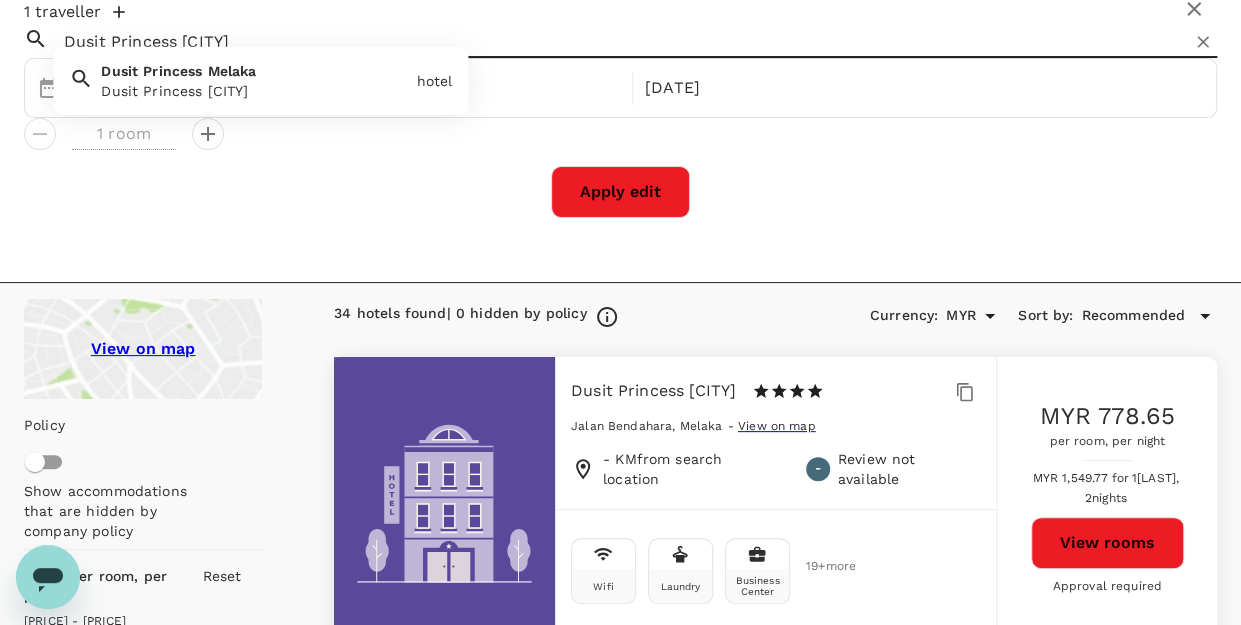 click on "Dusit Princess [CITY]" at bounding box center [612, 34] 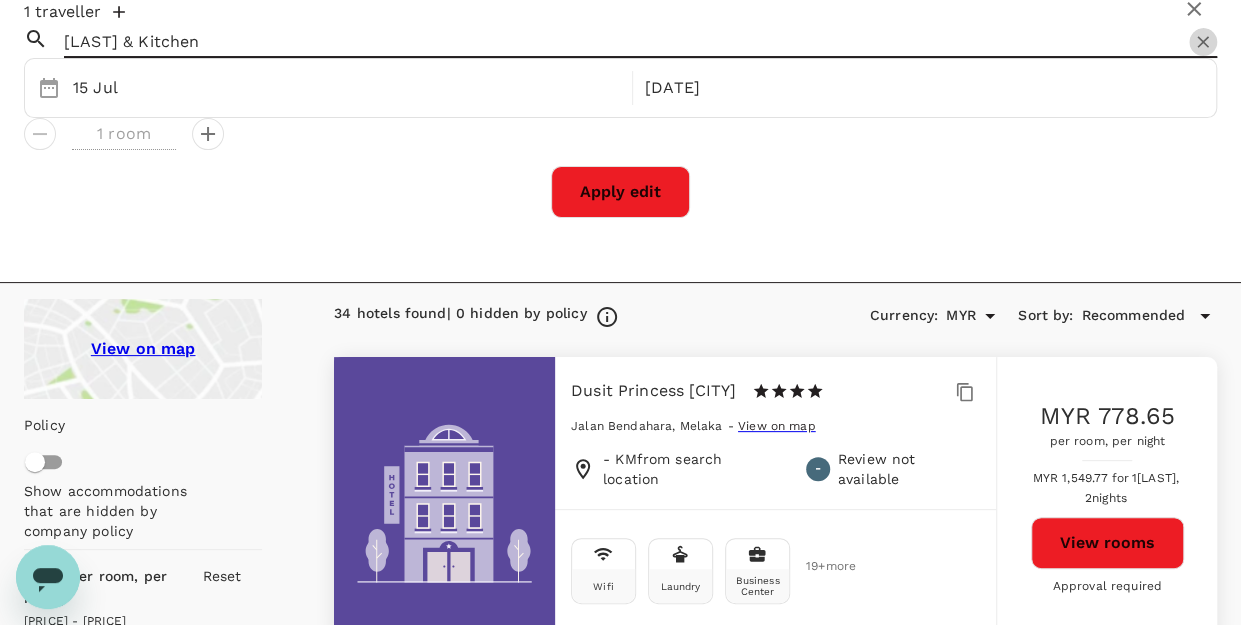 click at bounding box center (1203, 42) 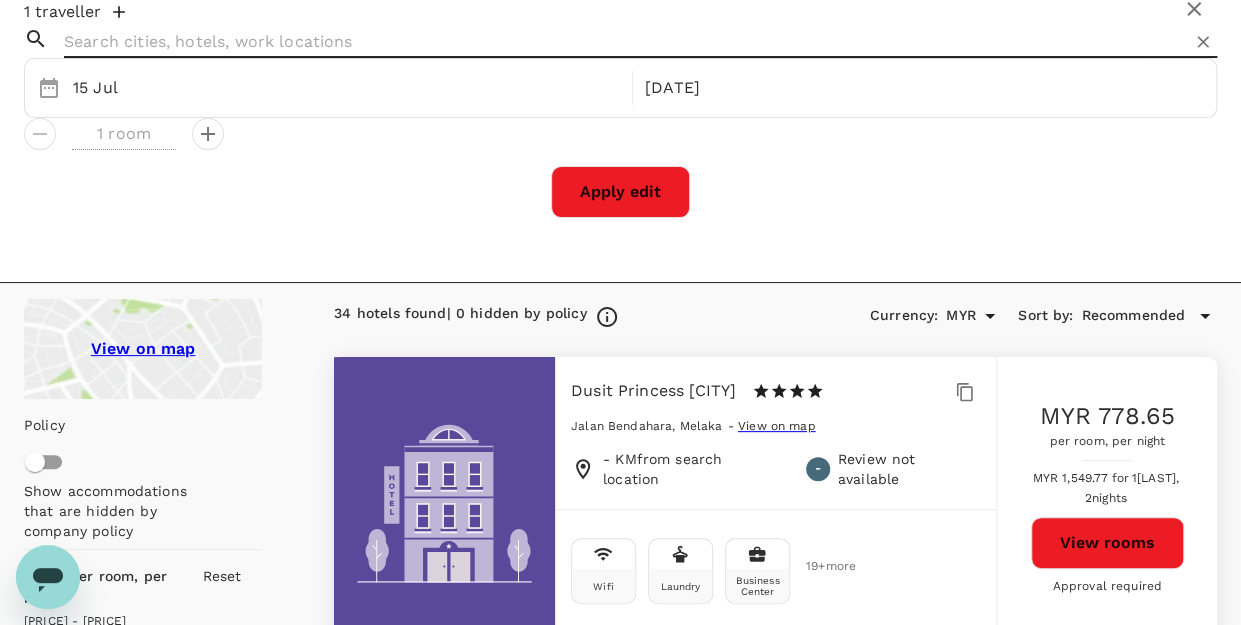 click at bounding box center (612, 41) 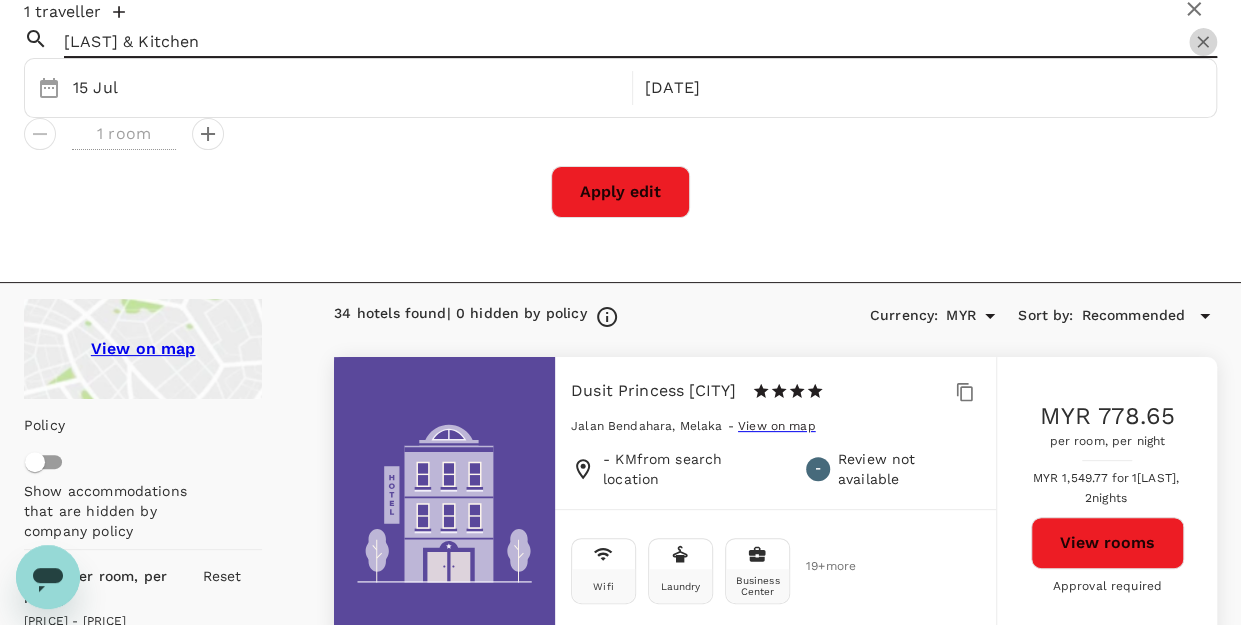click at bounding box center [1203, 42] 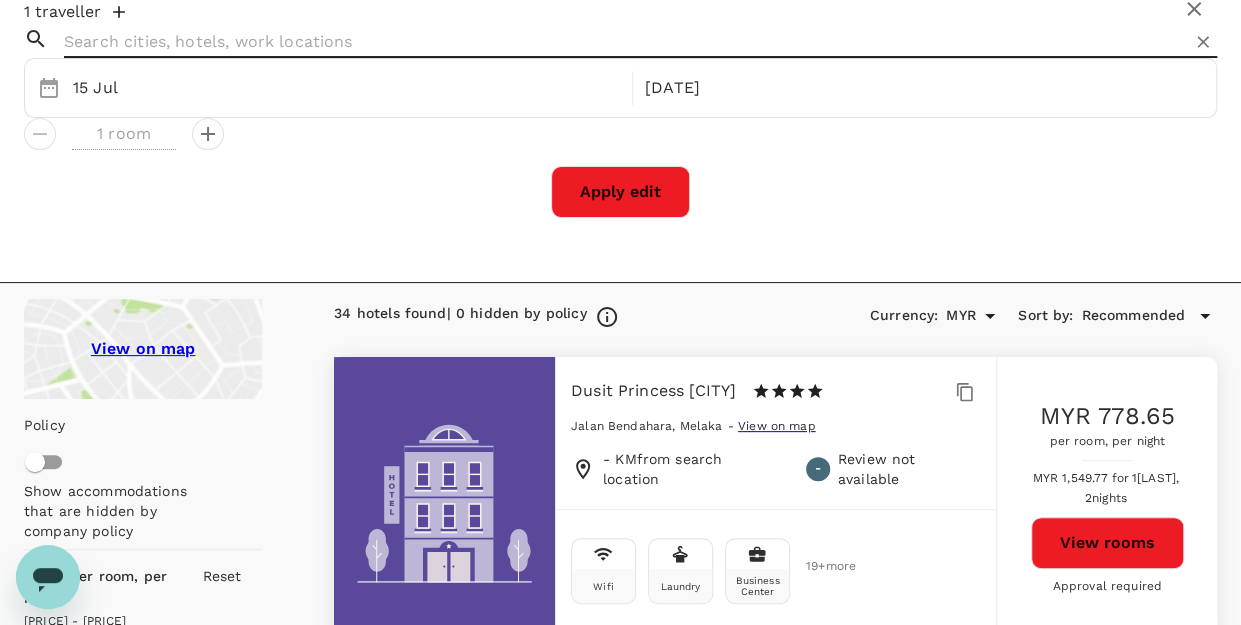 click at bounding box center [612, 41] 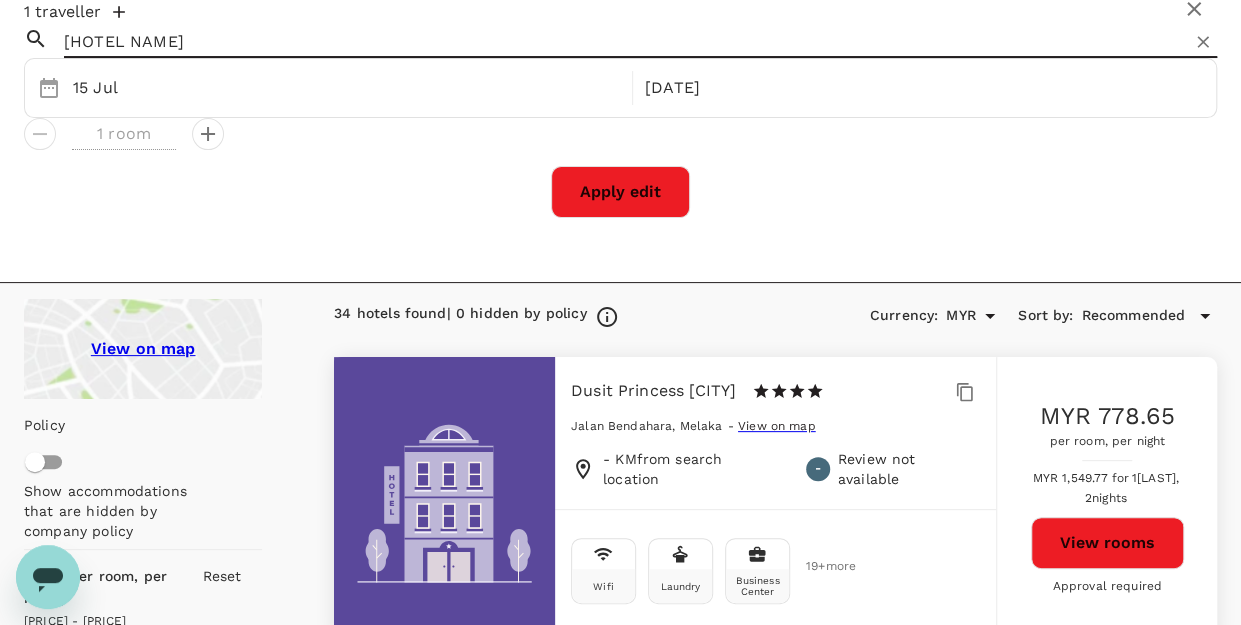 type on "Courtyard Knocklofty" 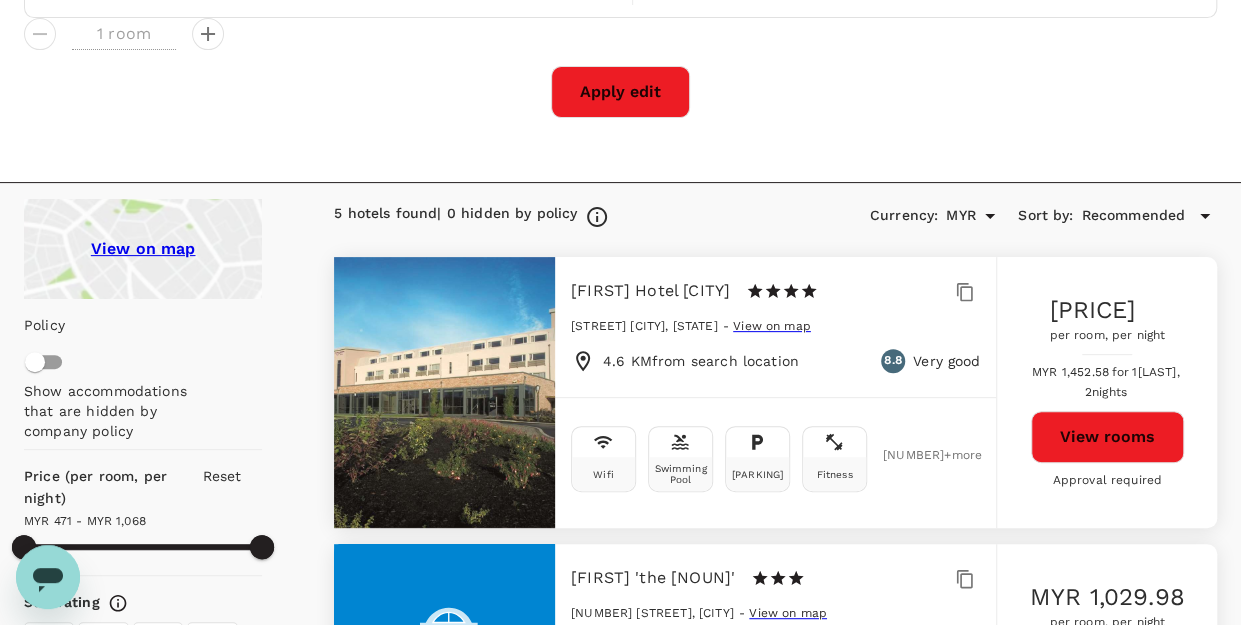 scroll, scrollTop: 0, scrollLeft: 0, axis: both 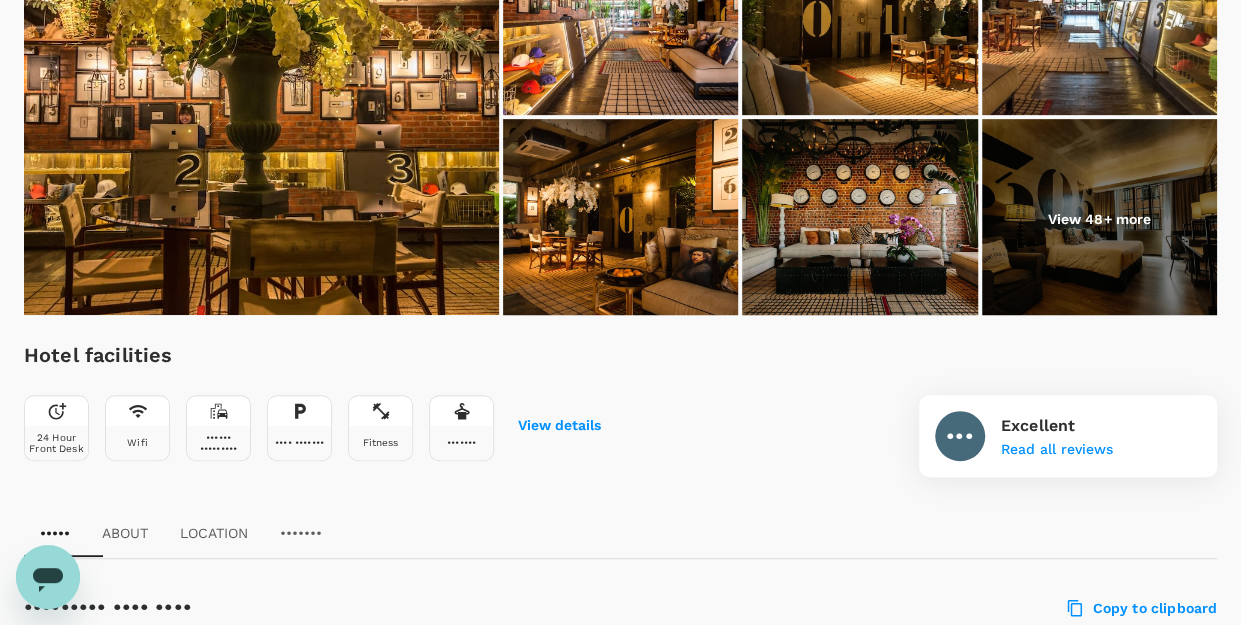 click at bounding box center [620, 15] 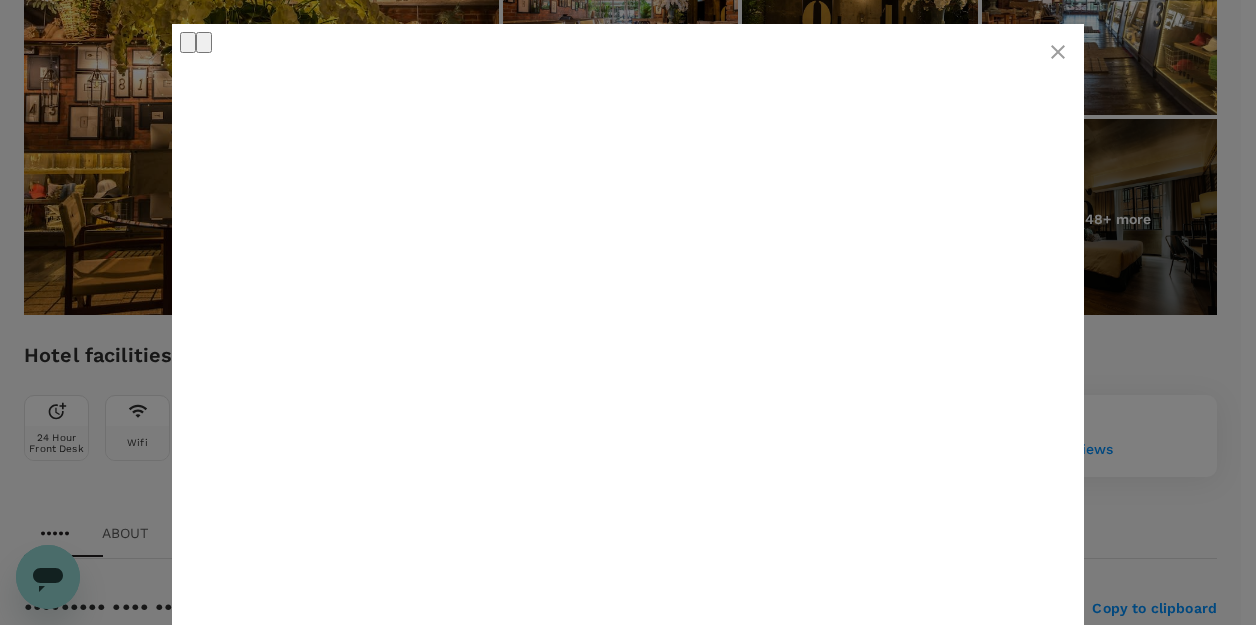 click at bounding box center (204, 47) 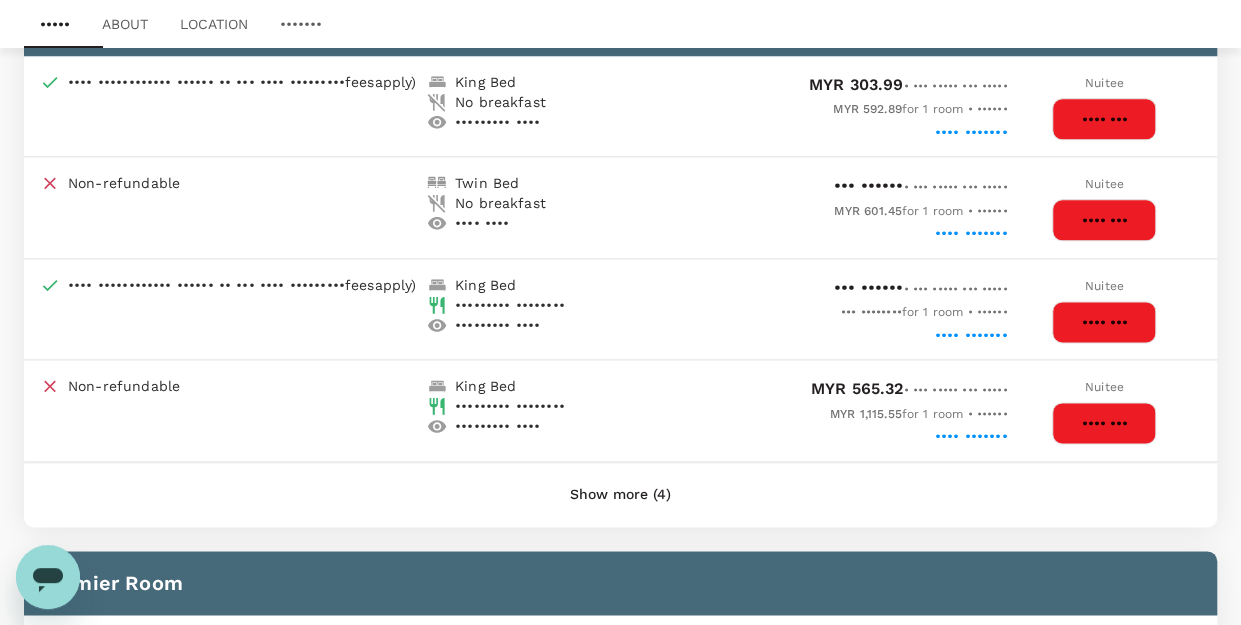 scroll, scrollTop: 1300, scrollLeft: 0, axis: vertical 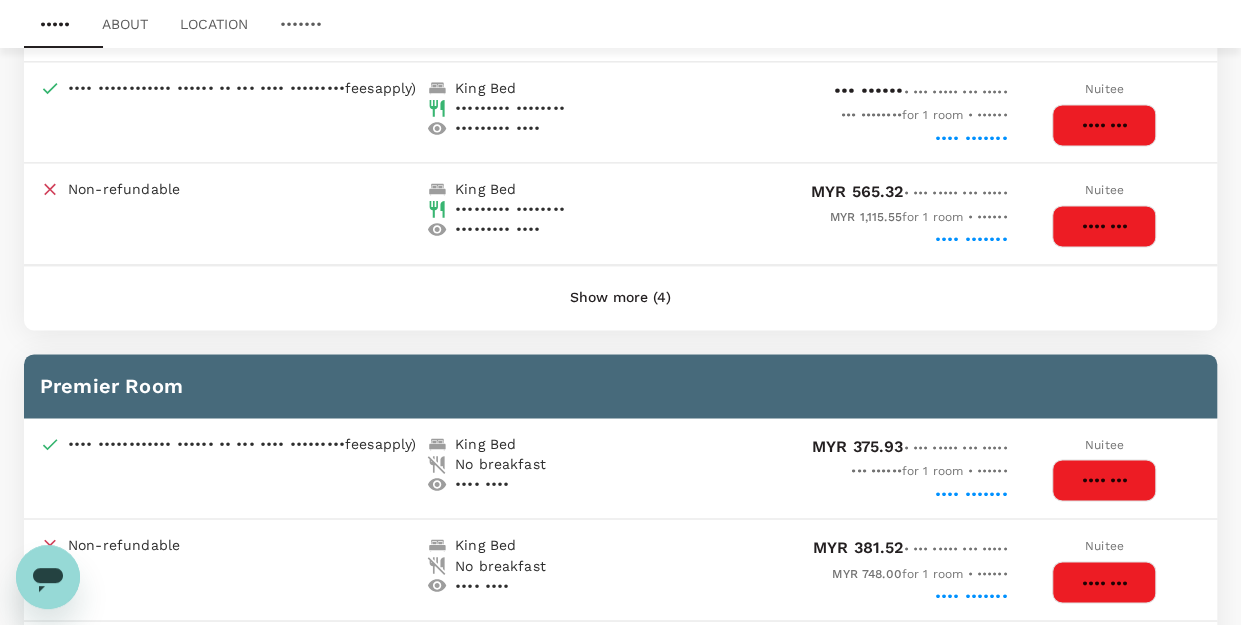 click on "Show more (4)" at bounding box center (620, 298) 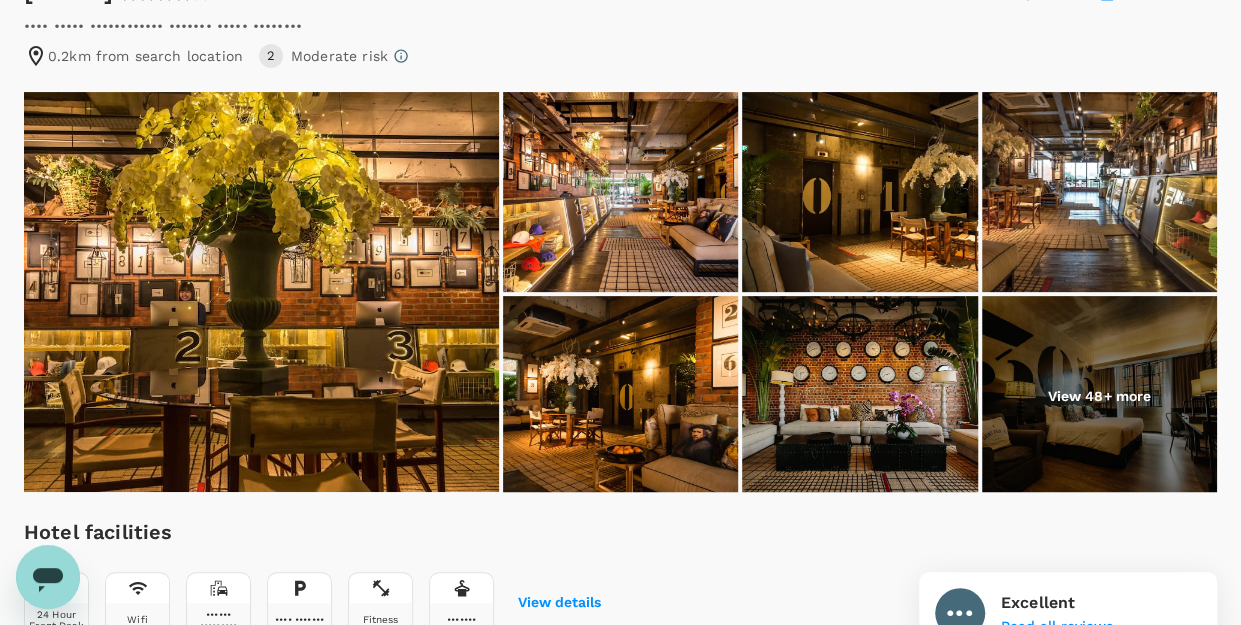 scroll, scrollTop: 200, scrollLeft: 0, axis: vertical 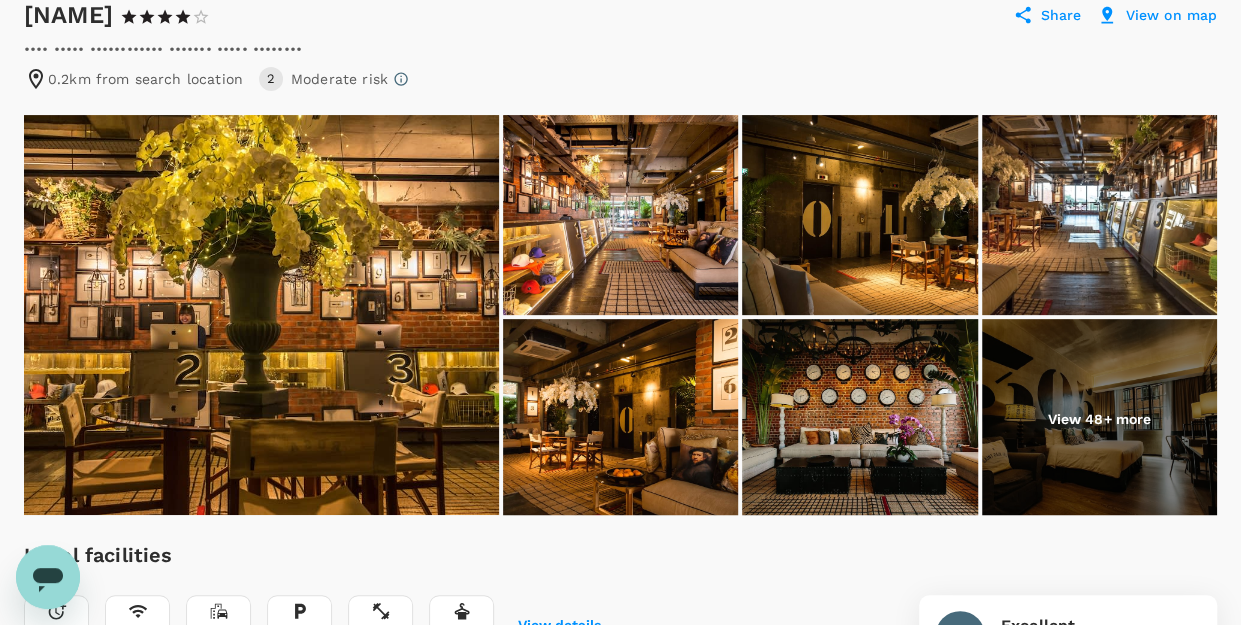 click on "View 48+ more" at bounding box center [1099, 419] 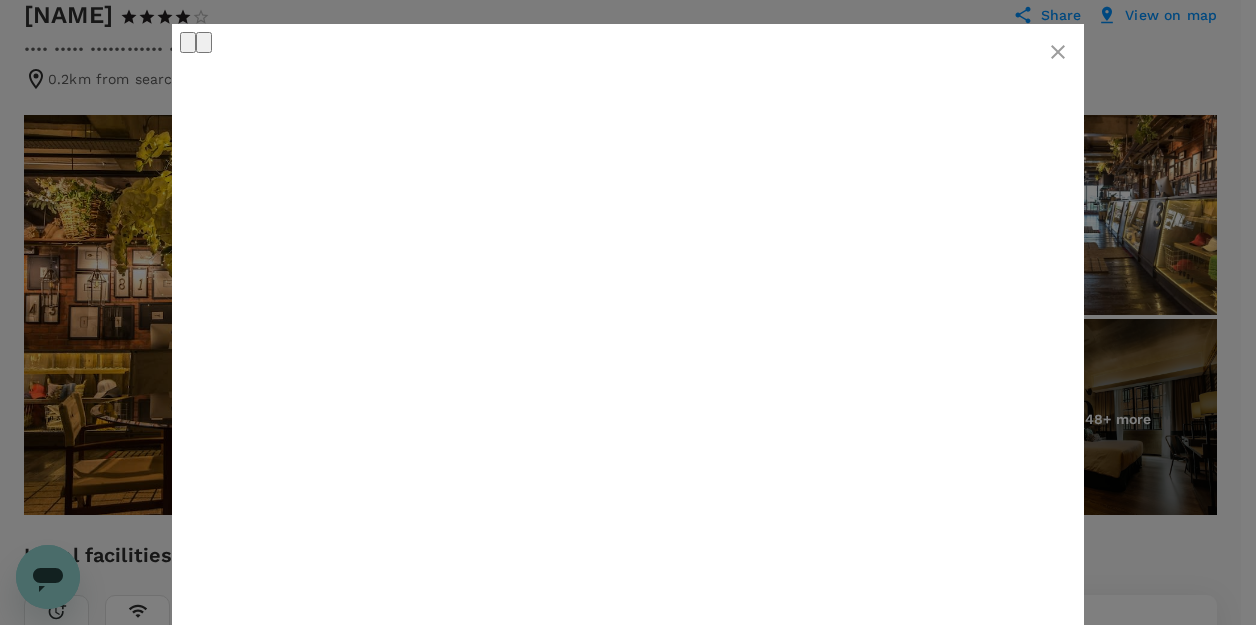 click at bounding box center [204, 47] 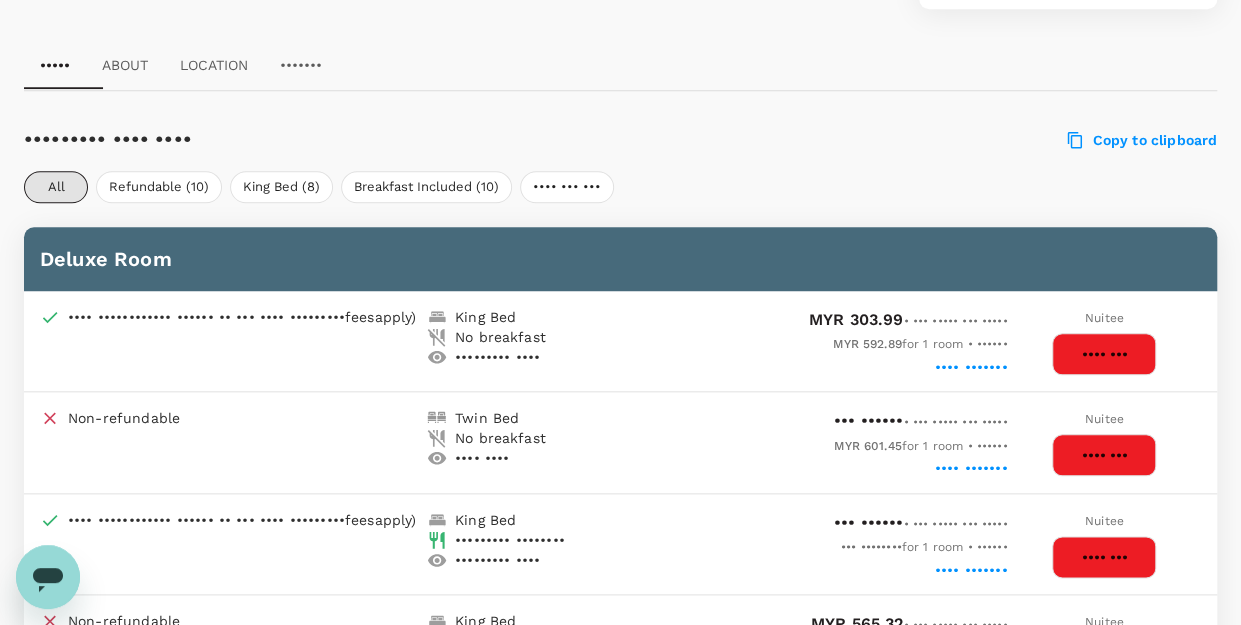 scroll, scrollTop: 900, scrollLeft: 0, axis: vertical 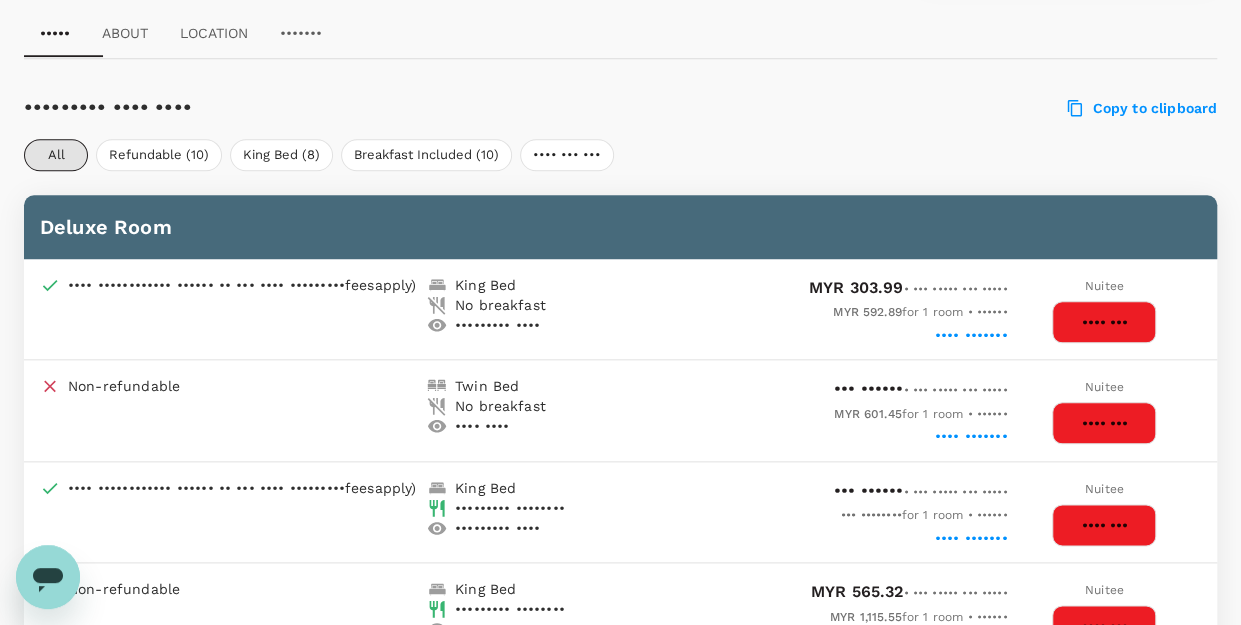 click on "•••• •••" at bounding box center [1104, 322] 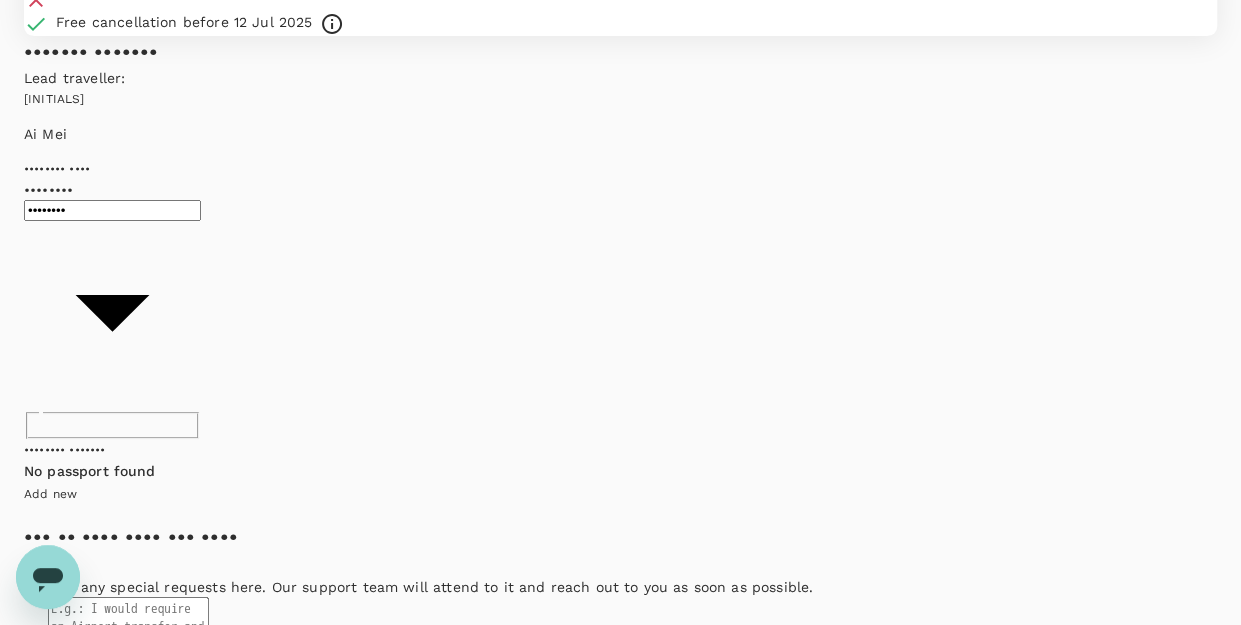 scroll, scrollTop: 320, scrollLeft: 0, axis: vertical 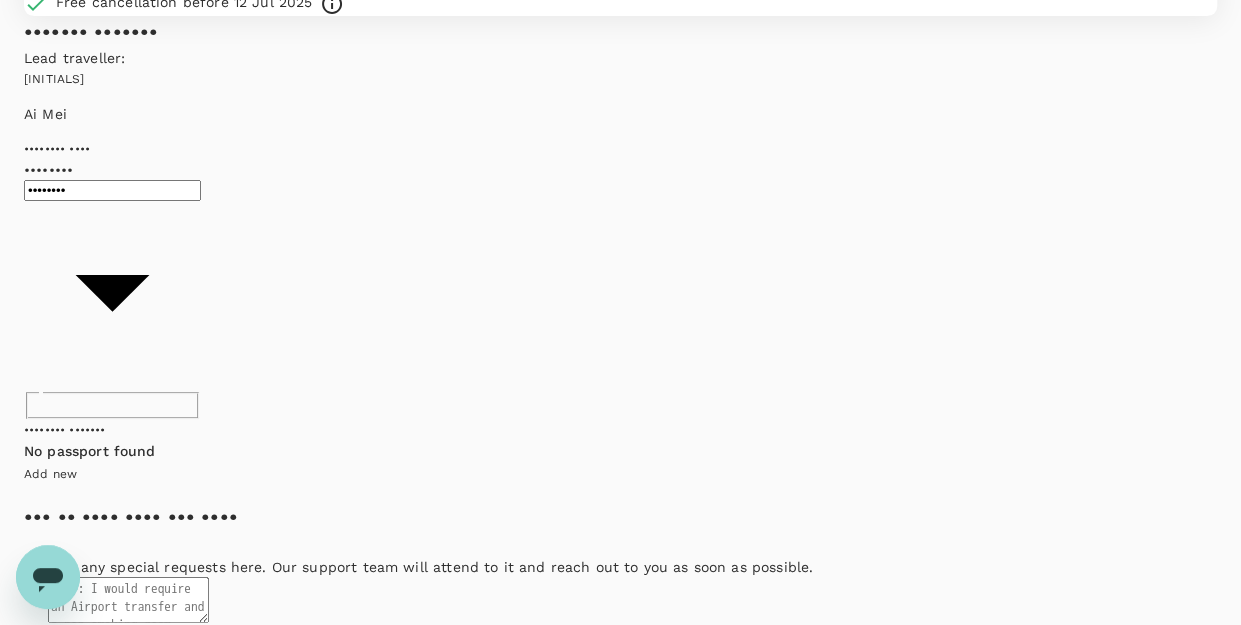 click at bounding box center (128, 600) 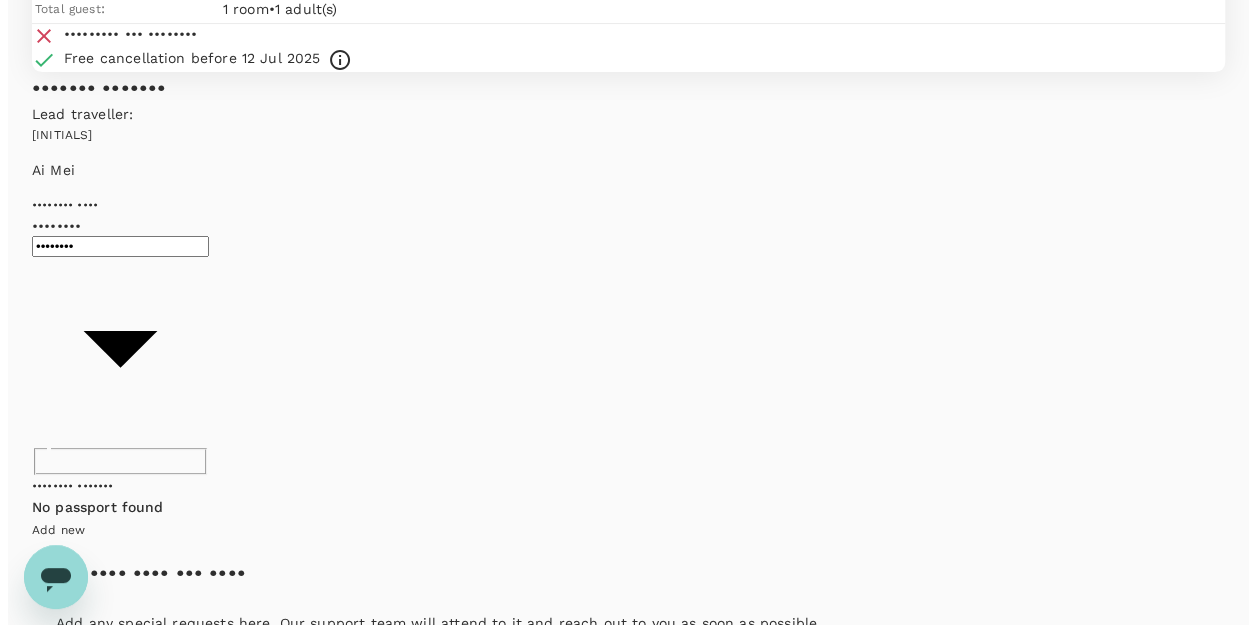 scroll, scrollTop: 220, scrollLeft: 0, axis: vertical 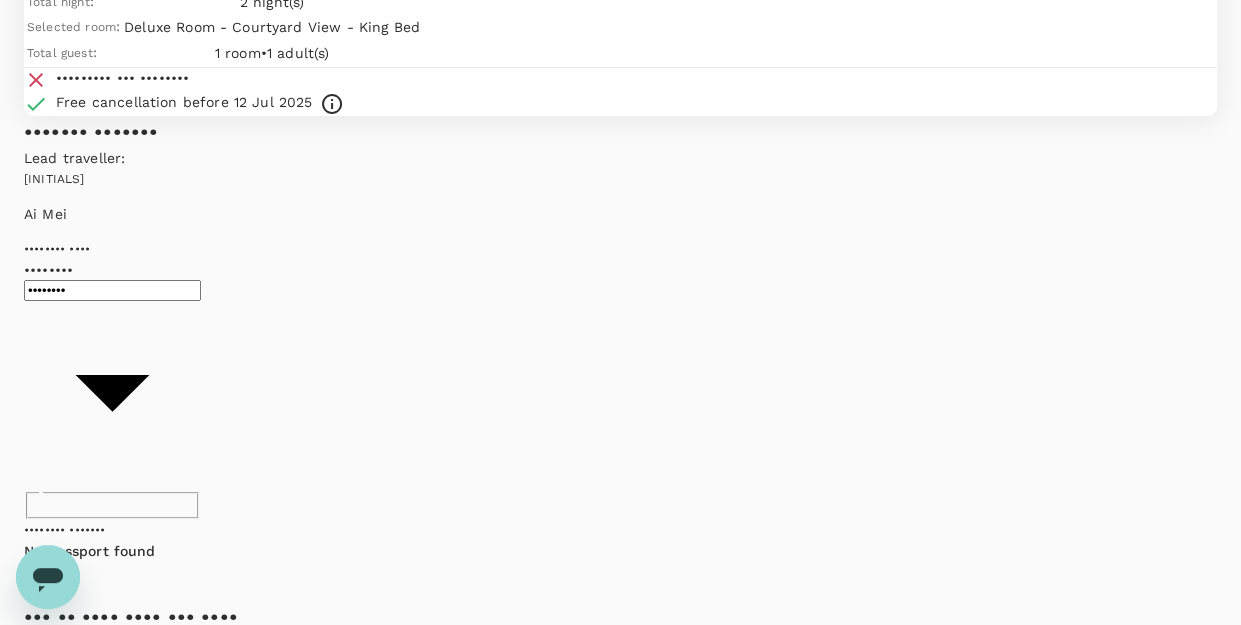 type on "Non smoking, room near lift, higher floor" 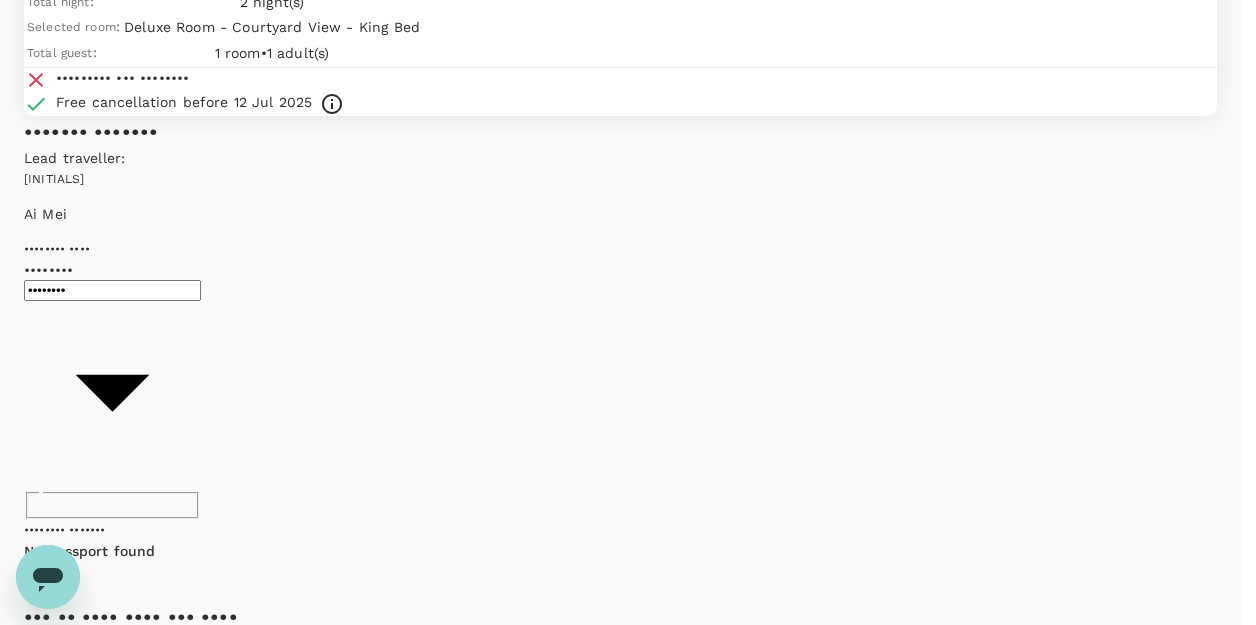click on "•••• •• ••••• ••••••• •••••• ••••••••• •••••• •••••••• •••• ••••••• •••••••• • •• ••• •••• •  ••••• ••••••••• • •• ••• •••• •  ••••• ••••• ••••• • •   •••••••• •••••••• •••• • •••••• •••• • ••••••••• •••• • •••• ••• ••••• ••••• • •   •••• •  •   •••••••• ••••••••• ••• •••••••• •••• •••••••••••• •••••• •• ••• •••• ••••••• ••••••• •••• ••••••••• • •• •• ••• •••••••• •••• •••••••• •••••••• • •••••••• ••••••• •• •••••••• ••••• ••• ••• ••• •• •••• •••• ••• •••• ••• ••• ••••••• •••••••• ••••• ••• ••••••• •••• •••• •••••• •• •• ••• ••••• ••• •• ••• •• •••• •• ••••••••• ••• •••••••• •••• •••• ••••• •••••• •••••  • • ••••• ••••••• ••••• • •••••••• • • ••••••• ••• •••••• ••••••• ••• ••• •••• ••••• ••• •••••• •••••••• •• ••••••• ••••••• •••• •••••••••• ••••••• • ••••• •••••• •••••••• •• ••••••• •••• •••• ••••••• ••••••• •••••• ••••••• •••••• ••••• •• ••• •••• •••••• •••• •••• ••••••• •••••••• •• ••••" at bounding box center (628, 551) 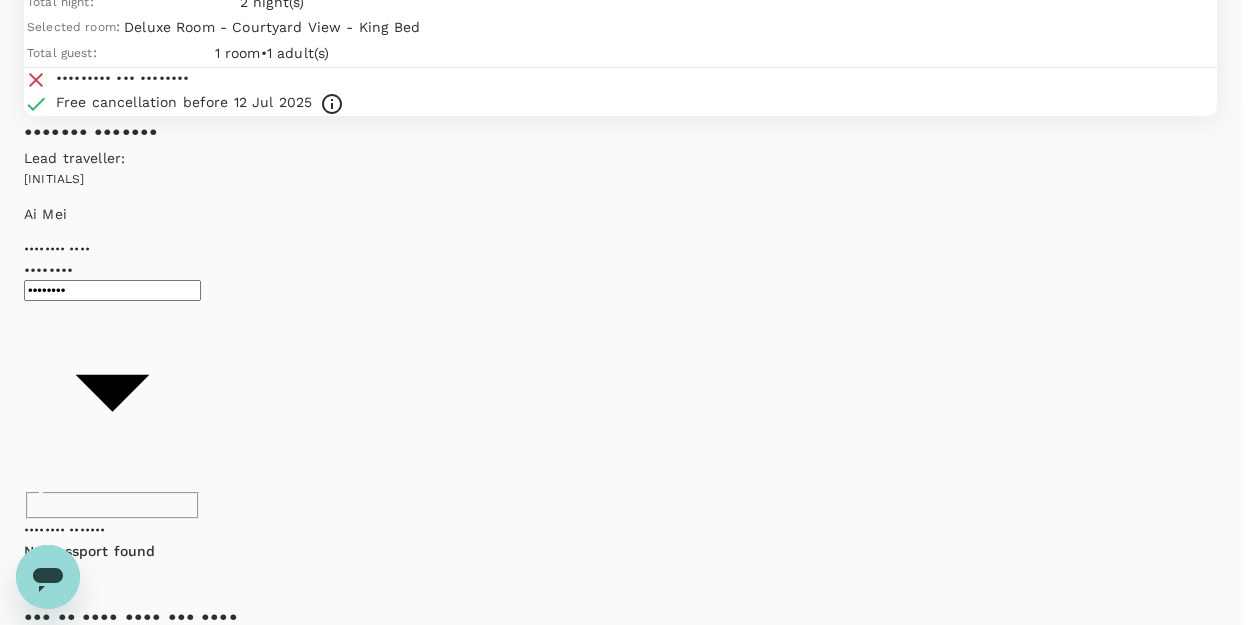 click on "ID card" at bounding box center [640, 1313] 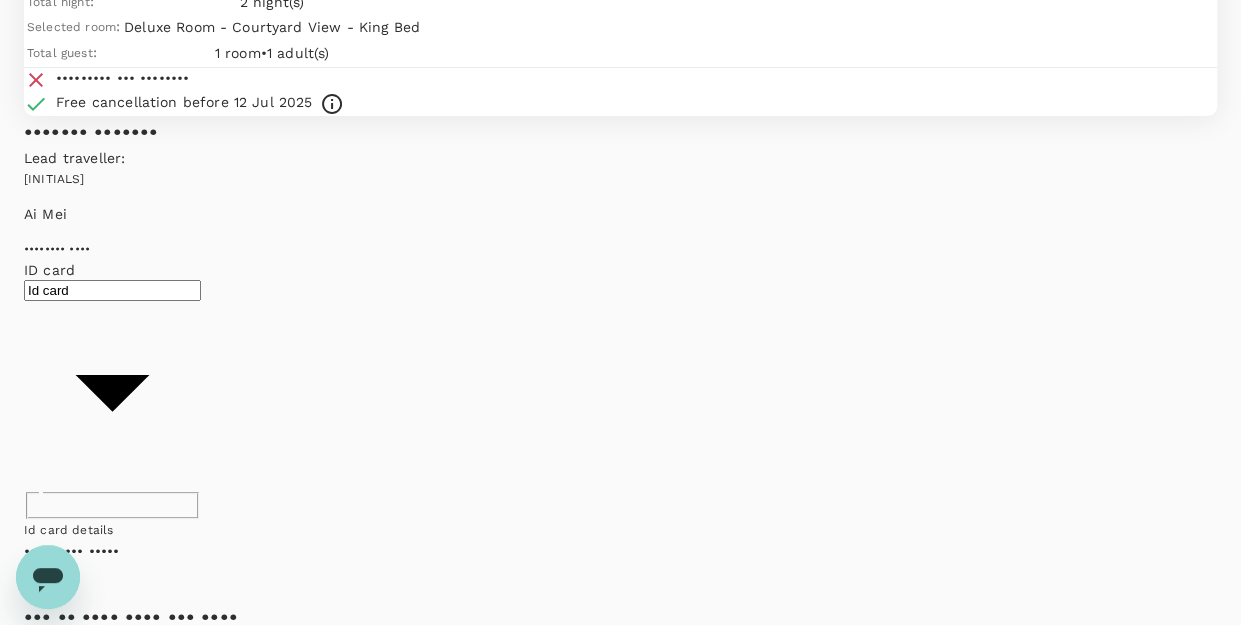 click on "Add new" at bounding box center (50, 574) 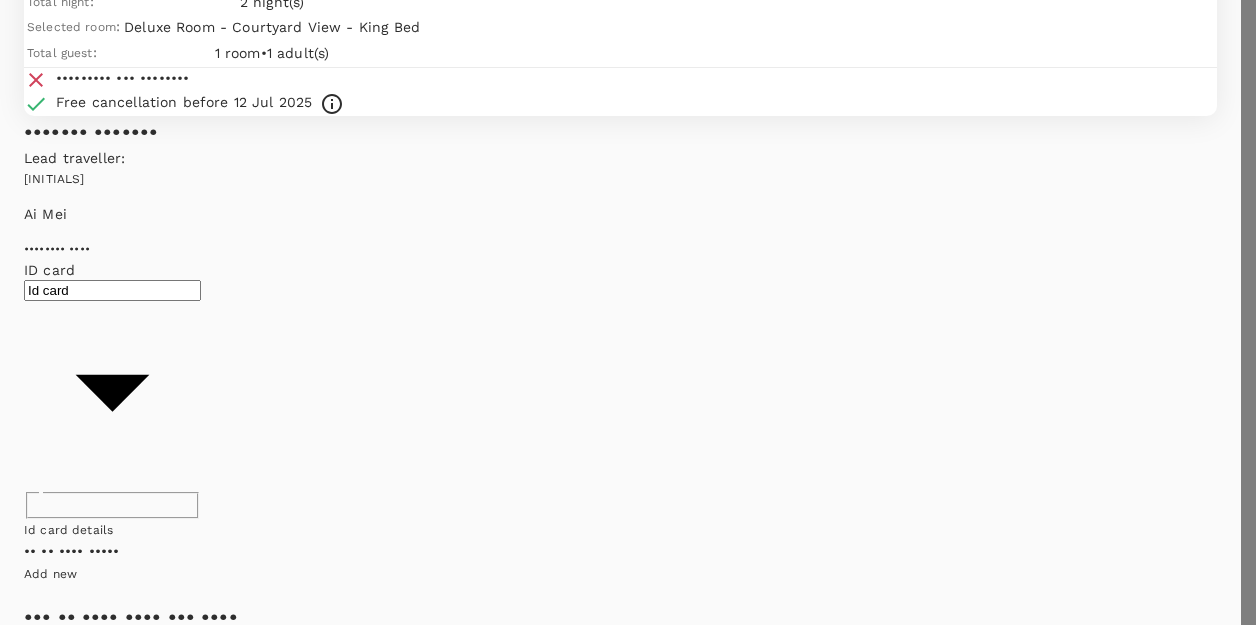 click on "•••• •• ••••• ••••••• •••••• ••••••••• •••••• •••••••• •••• ••••••• •••••••• • •• ••• •••• •  ••••• ••••••••• • •• ••• •••• •  ••••• ••••• ••••• • •   •••••••• •••••••• •••• • •••••• •••• • ••••••••• •••• • •••• ••• ••••• ••••• • •   •••• •  •   •••••••• ••••••••• ••• •••••••• •••• •••••••••••• •••••• •• ••• •••• ••••••• ••••••• •••• ••••••••• • •• •• ••• •••••••• •••• •• •••• •• •••• • •• •••• ••••••• •• •• •••• ••••• ••• ••• ••• •• •••• •••• ••• •••• ••• ••• ••••••• •••••••• ••••• ••• ••••••• •••• •••• •••••• •• •• ••• ••••• ••• •• ••• •• •••• •• ••••••••• ••• •••••••• •••• •••• ••••• •••••• •••••  • • ••••• ••••••• ••••• • •••••••• • • ••••••• ••• •••••• ••••••• ••• ••• •••• ••••• ••• •••••• •••••••• •• ••••••• ••••••• •••• •••••••••• ••••••• • ••••• •••••• •••••••• •• ••••••• •••• •••• ••••••• ••••••• •••••• ••••••• •••••• ••••• •• ••• •••• •••••• •••• •••• ••••••• ••• ••• •• •••• ••••••• • • •• •••• •••••• • ••••• •••• •••••• ••••• • •••• •••• ••••••• ••••• • •••• •• ••••• • •••••• ••••••" at bounding box center (628, 4175) 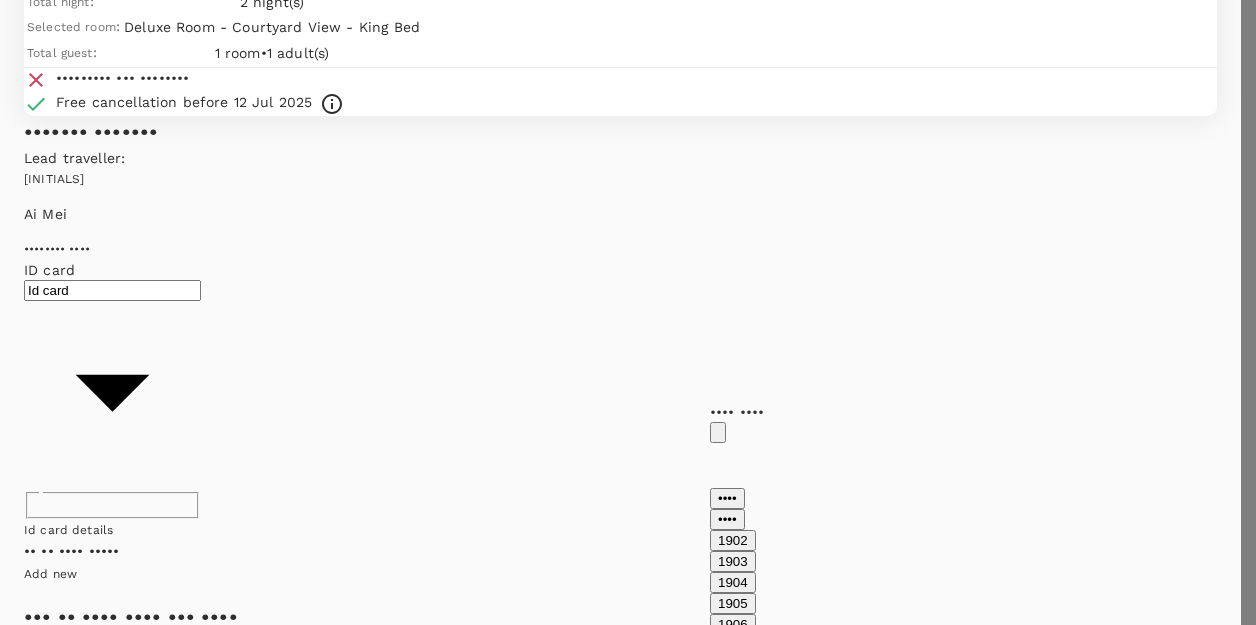 scroll, scrollTop: 1486, scrollLeft: 0, axis: vertical 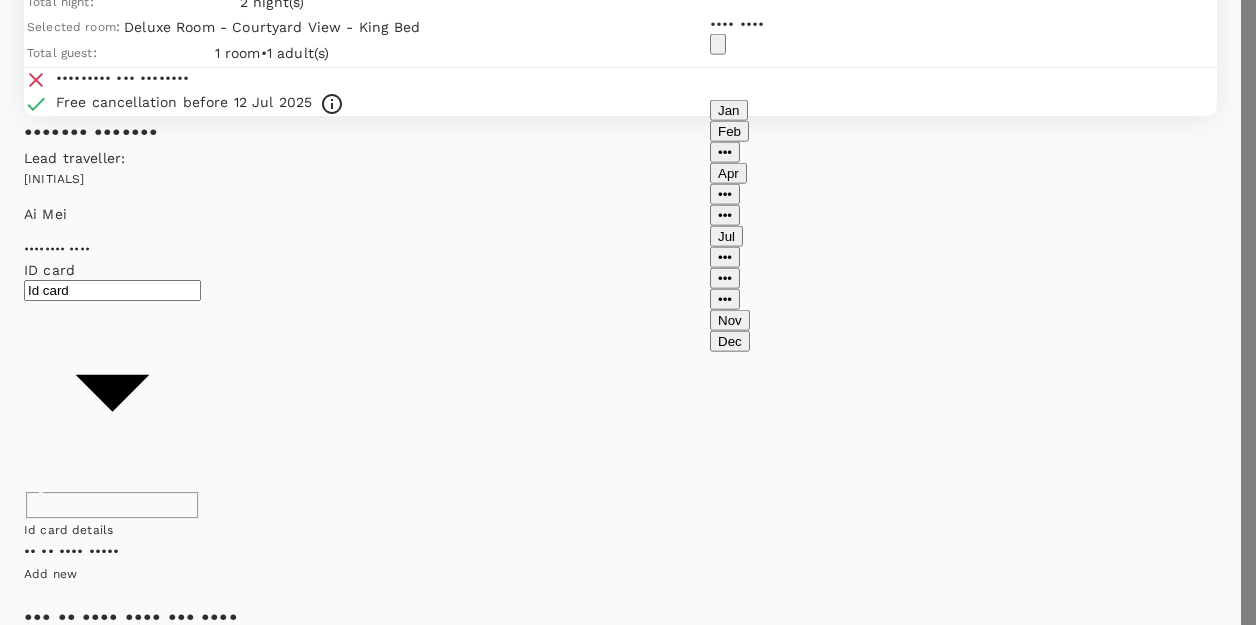 click on "Lead traveller : AG Ai Mei Document type ID card Id card ​ Id card details No ID Card found Add new Let us know what you need Add any special requests here. Our support team will attend to it and reach out to you as soon as possible. Non smoking, room near lift, higher floor ​ ​ Price Summary Total 2 night(s) x 1 room(s) MYR 592.89 Service fee MYR 7.53 Total MYR 600.42 Continue to payment details Some travellers require a valid travel document to proceed with this booking Version 3.45.3 Privacy Policy Terms of Use Help Centre Edit View details Add new ID card Country [COUNTRY] MY ​ ID card number 750117-05-5076 ​ First name (Given name) Ai Mei ​ Last name (Family name) Gan" at bounding box center (628, 4175) 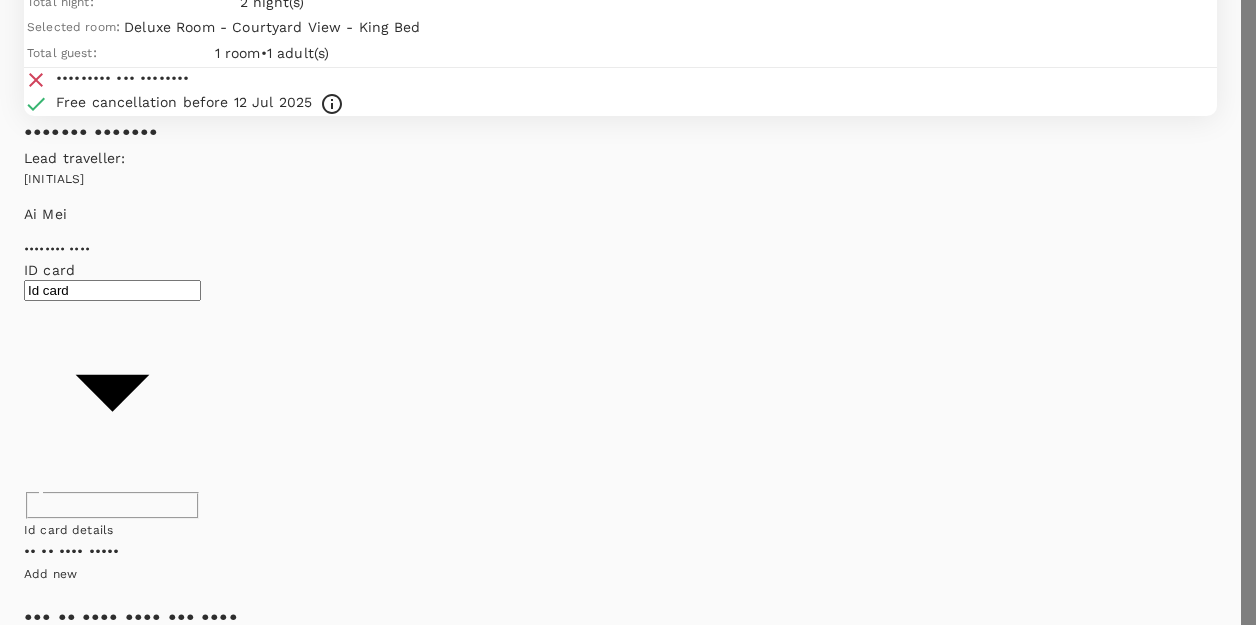 click at bounding box center [44, 3001] 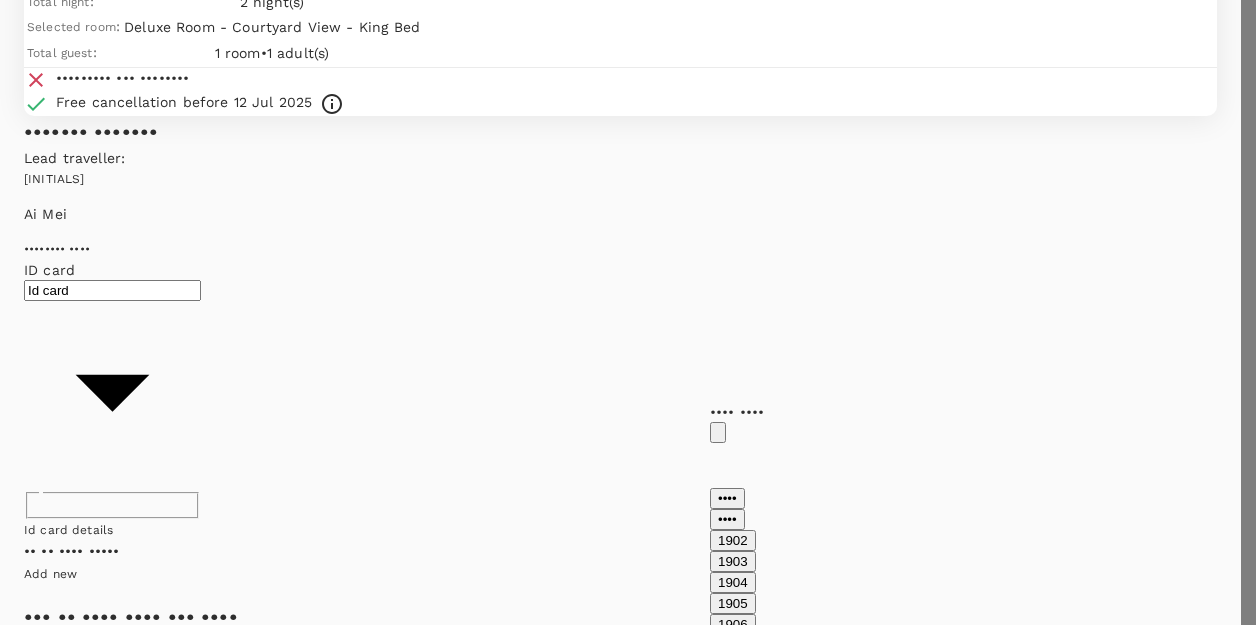 scroll, scrollTop: 810, scrollLeft: 0, axis: vertical 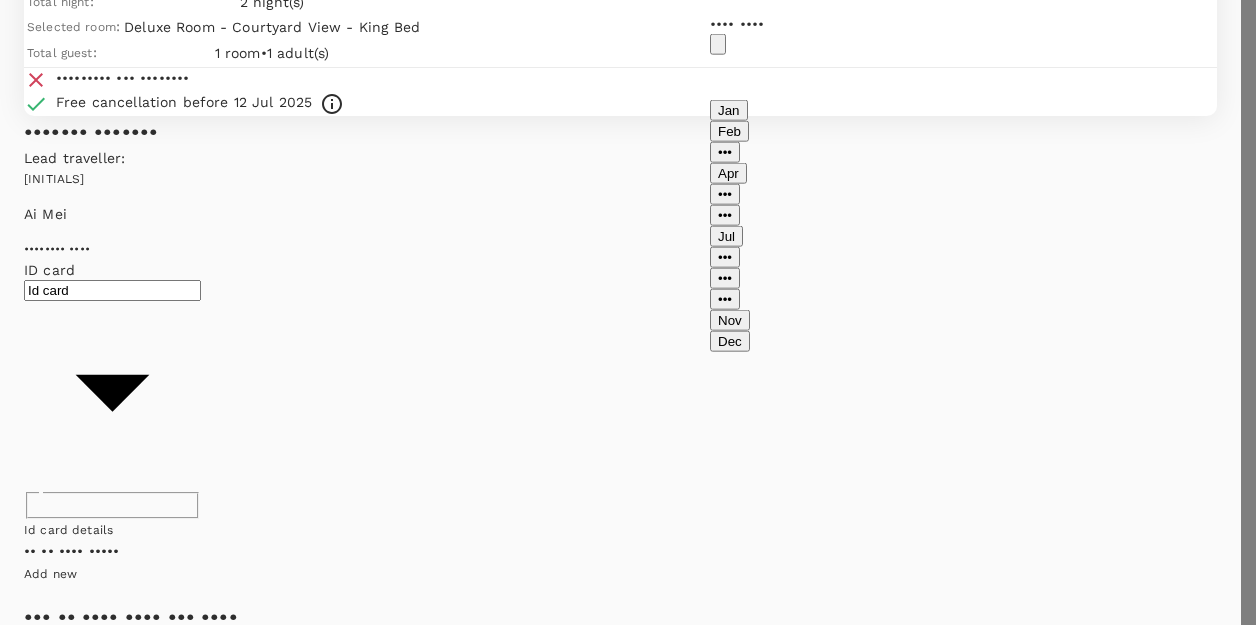 click on "Lead traveller : AG Ai Mei Document type ID card Id card ​ Id card details No ID Card found Add new Let us know what you need Add any special requests here. Our support team will attend to it and reach out to you as soon as possible. Non smoking, room near lift, higher floor ​ ​ Price Summary Total 2 night(s) x 1 room(s) MYR 592.89 Service fee MYR 7.53 Total MYR 600.42 Continue to payment details Some travellers require a valid travel document to proceed with this booking Version 3.45.3 Privacy Policy Terms of Use Help Centre Edit View details Add new ID card Country [COUNTRY] MY ​ ID card number 750117-05-5076 ​ First name (Given name) Ai Mei ​ Last name (Family name) Gan" at bounding box center [628, 4175] 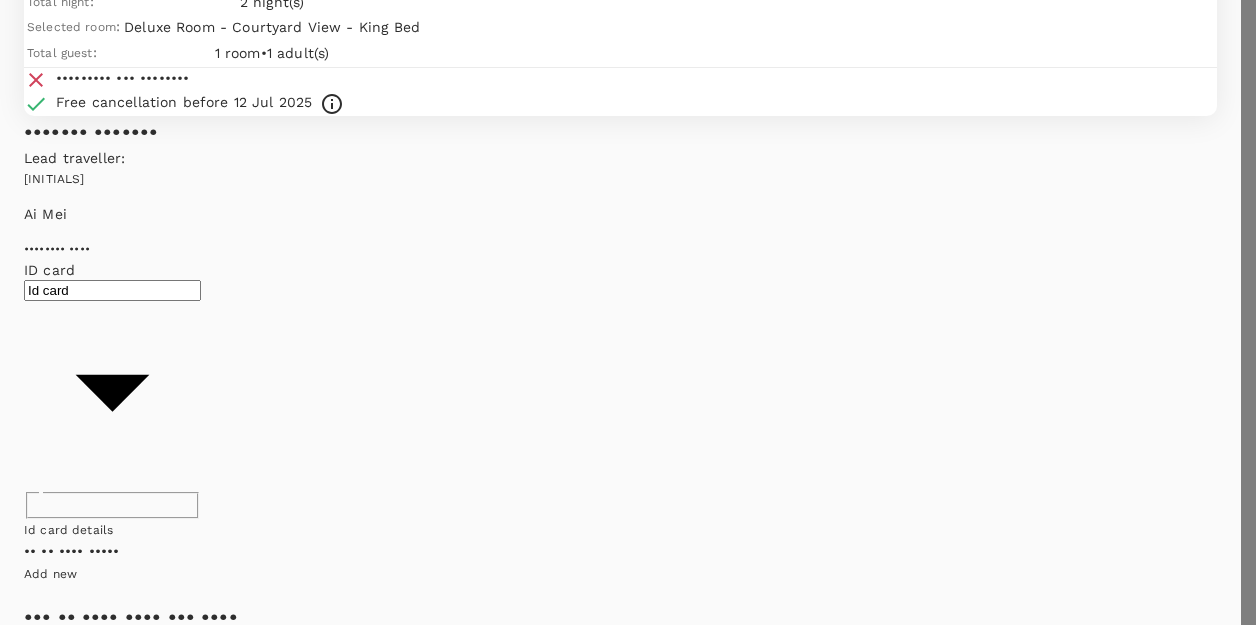 click on "01/07/1975" at bounding box center [112, 2975] 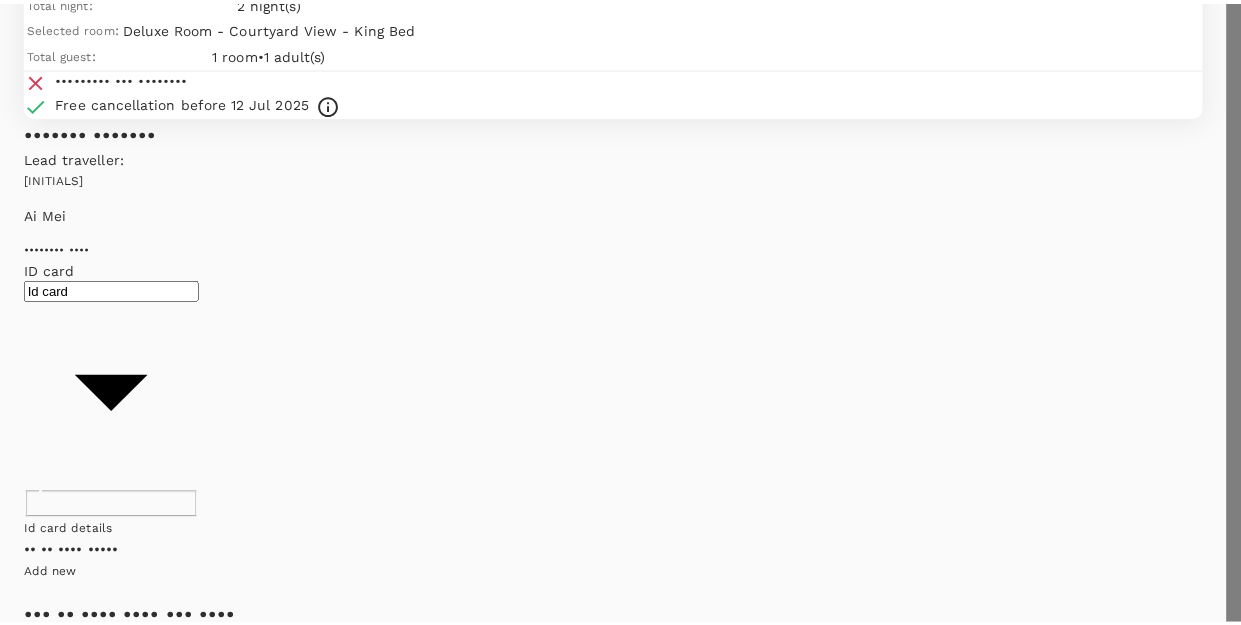 scroll, scrollTop: 0, scrollLeft: 0, axis: both 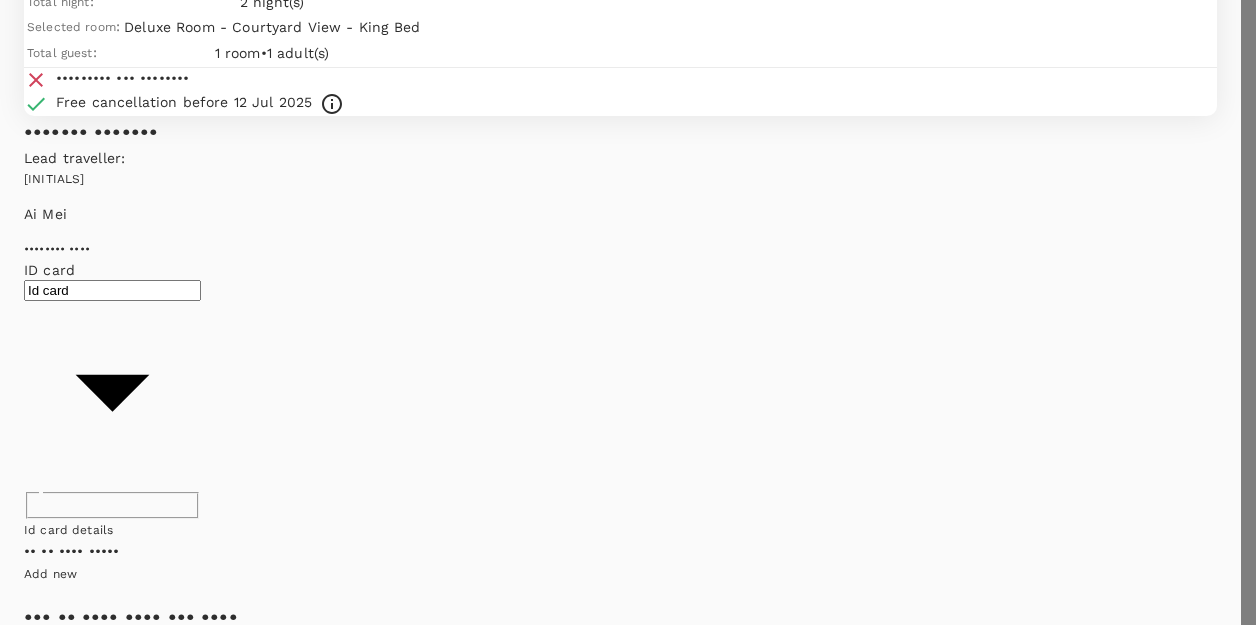 click on "••••" at bounding box center [17, 8560] 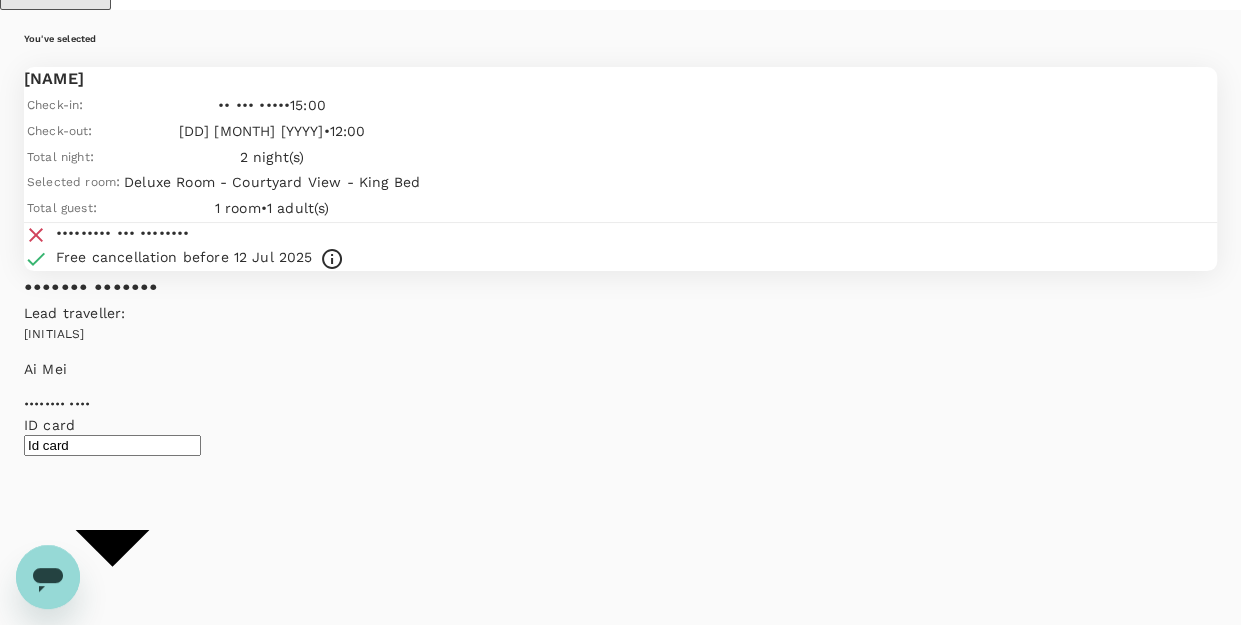 scroll, scrollTop: 20, scrollLeft: 0, axis: vertical 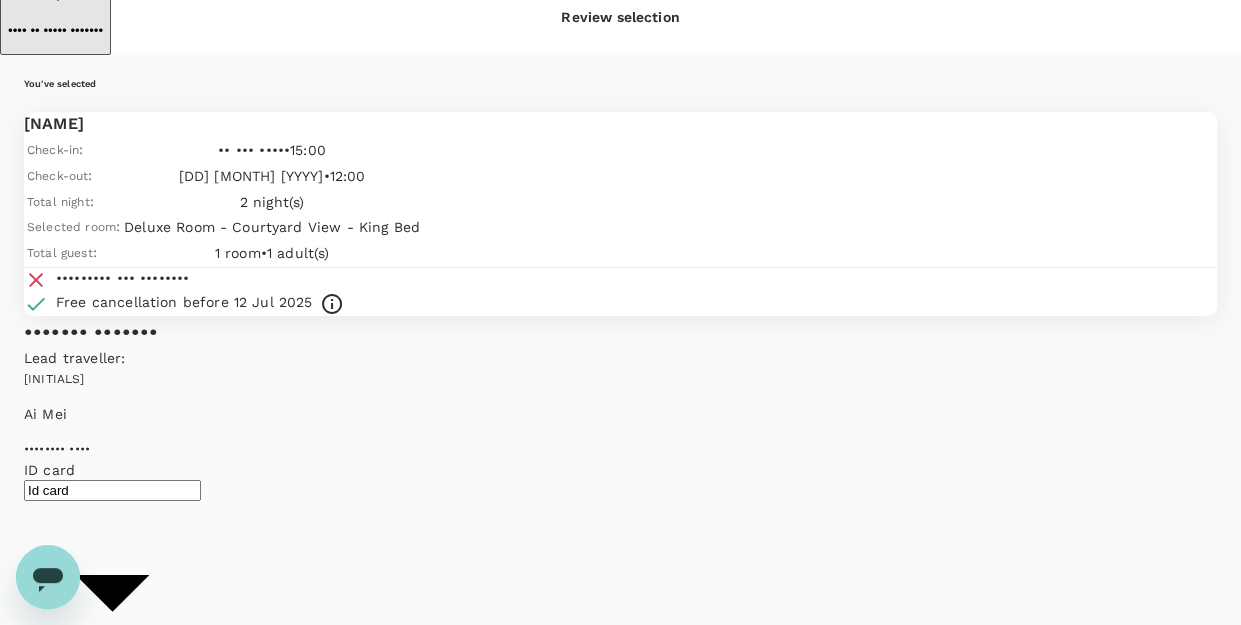 click on "Continue to payment details Some travellers require a valid travel document to proceed with this booking" at bounding box center (620, 1274) 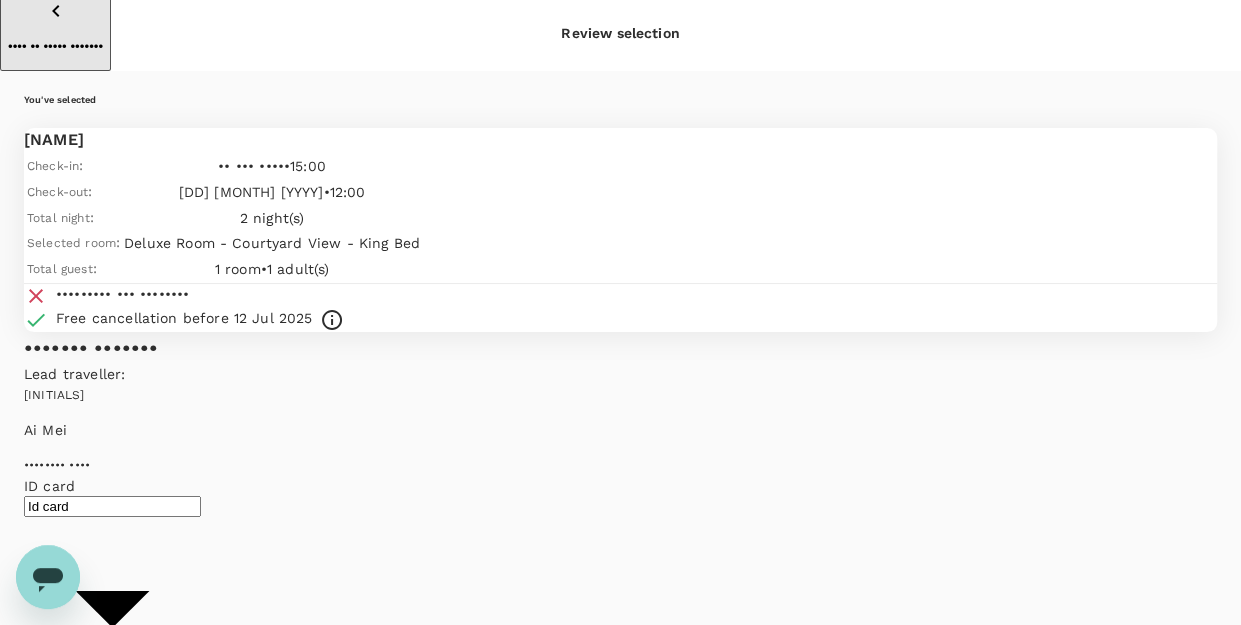 scroll, scrollTop: 0, scrollLeft: 0, axis: both 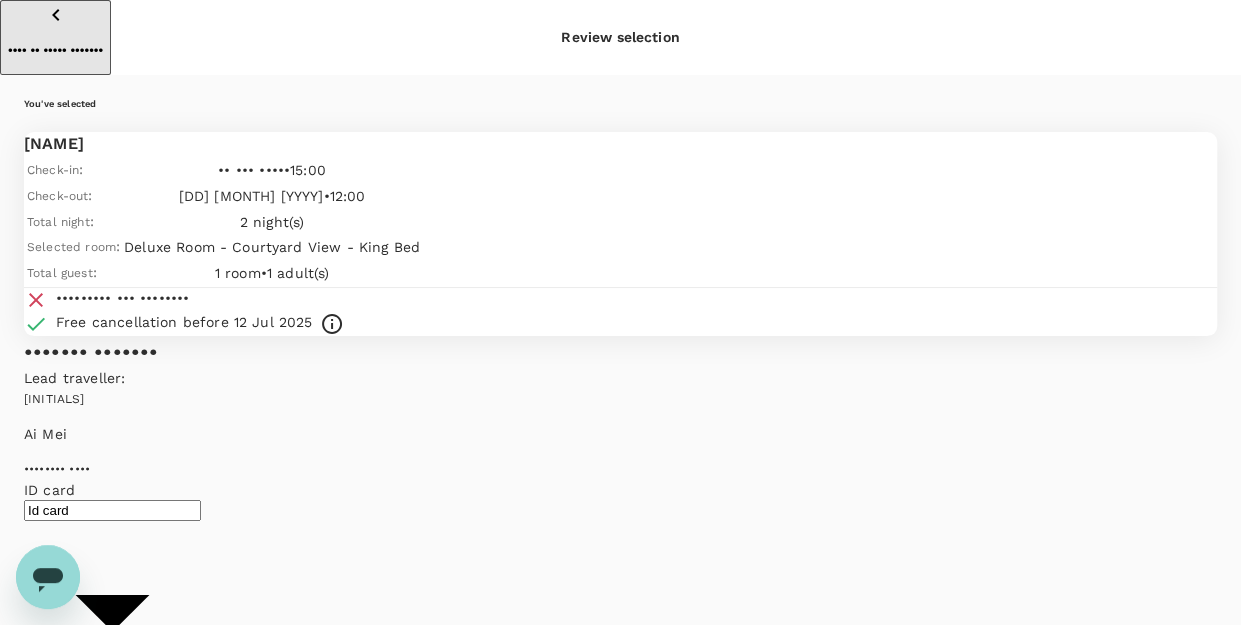 click at bounding box center (56, 15) 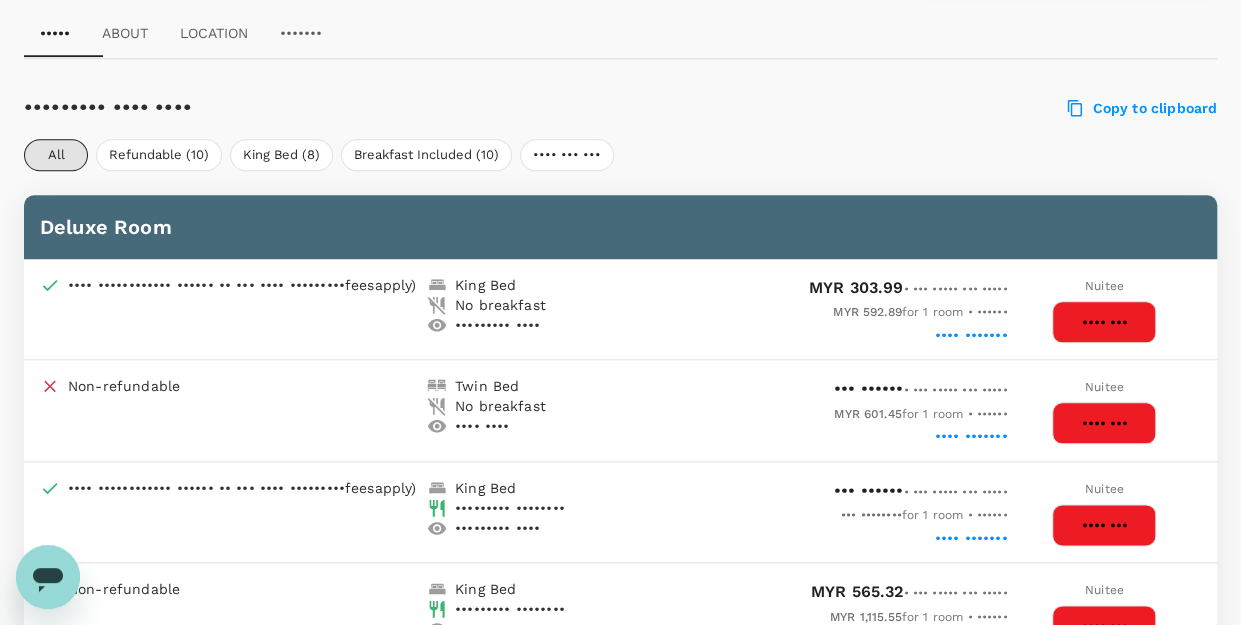 scroll, scrollTop: 892, scrollLeft: 0, axis: vertical 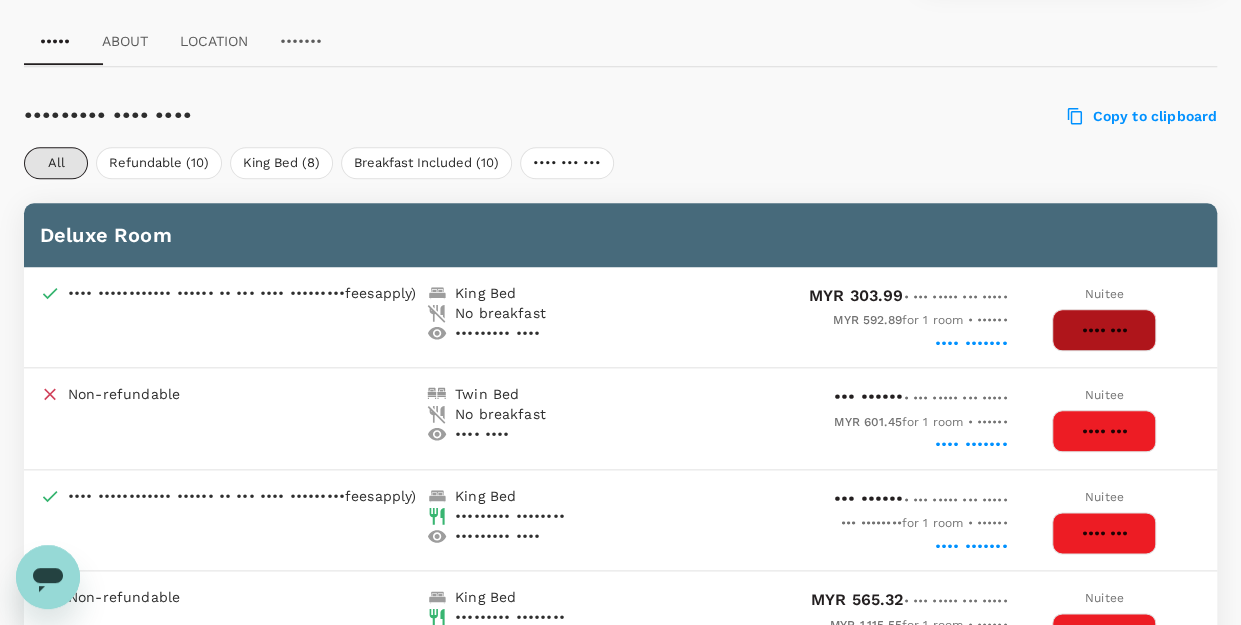 click on "•••• •••" at bounding box center (1104, 330) 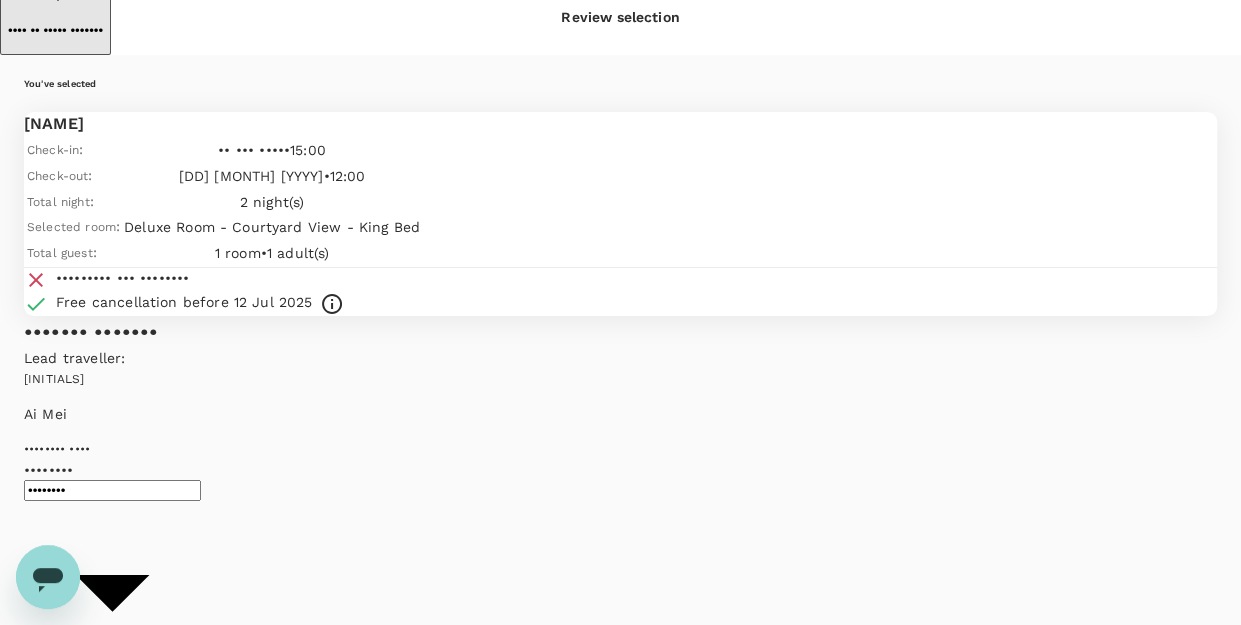 scroll, scrollTop: 120, scrollLeft: 0, axis: vertical 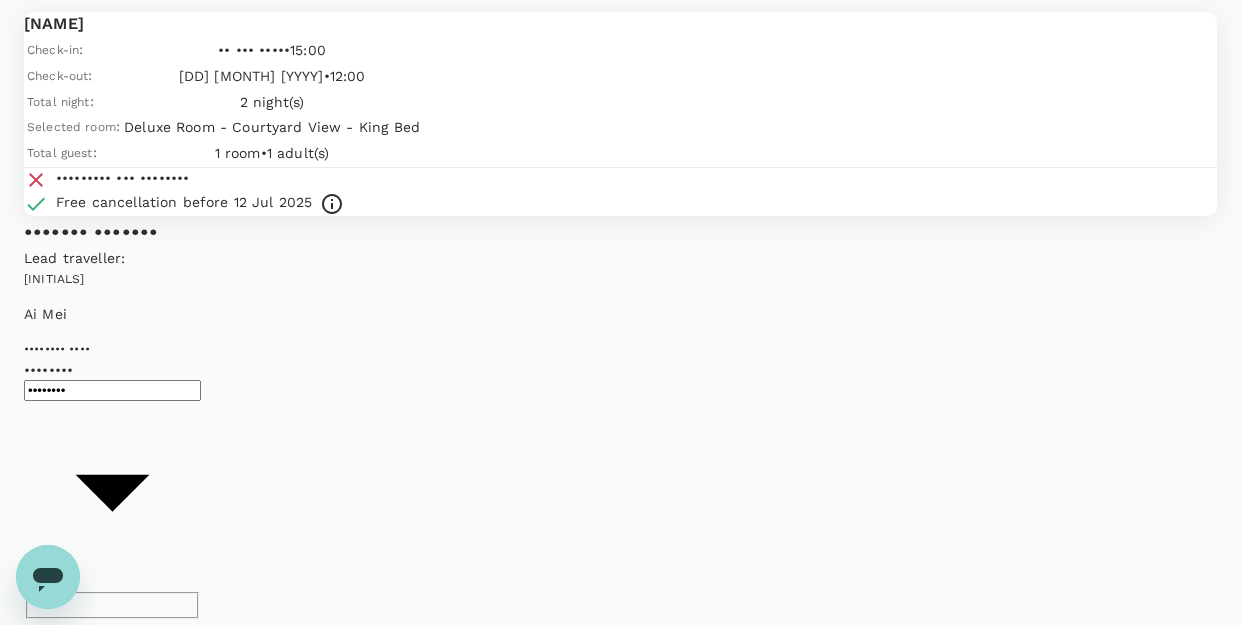 click on "Back to hotel details Review selection You've selected Rosa Malacca Check-in : 15 Jul 2025 ,  15:00 Check-out : 17 Jul 2025 ,  12:00 Total night : 2   night(s) Selected room : Deluxe Room - Courtyard View - King Bed Total guest : 1   room ,  1   adult(s) Breakfast not included Free cancellation before 12 Jul 2025 Booking details Lead traveller : AG [LAST NAME] Document type Passport Passport ​ Passport details No passport found Add new Let us know what you need Add any special requests here. Our support team will attend to it and reach out to you as soon as possible. x ​ Price Summary Total 2 night(s) x 1 room(s) MYR 592.89 Service fee MYR 7.53 Total MYR 600.42 Continue to payment details Some travellers require a valid travel document to proceed with this booking Version 3.45.3 Privacy Policy Terms of Use Help Centre Edit View details Passport ID card" at bounding box center [628, 651] 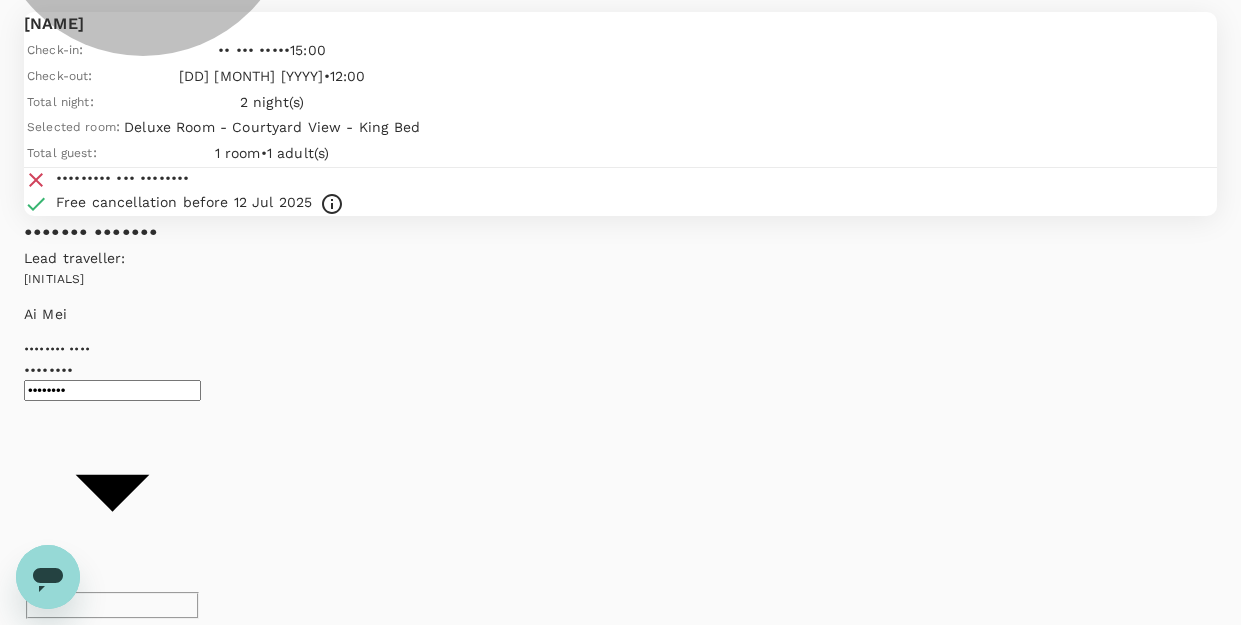 click on "ID card" at bounding box center [640, 1413] 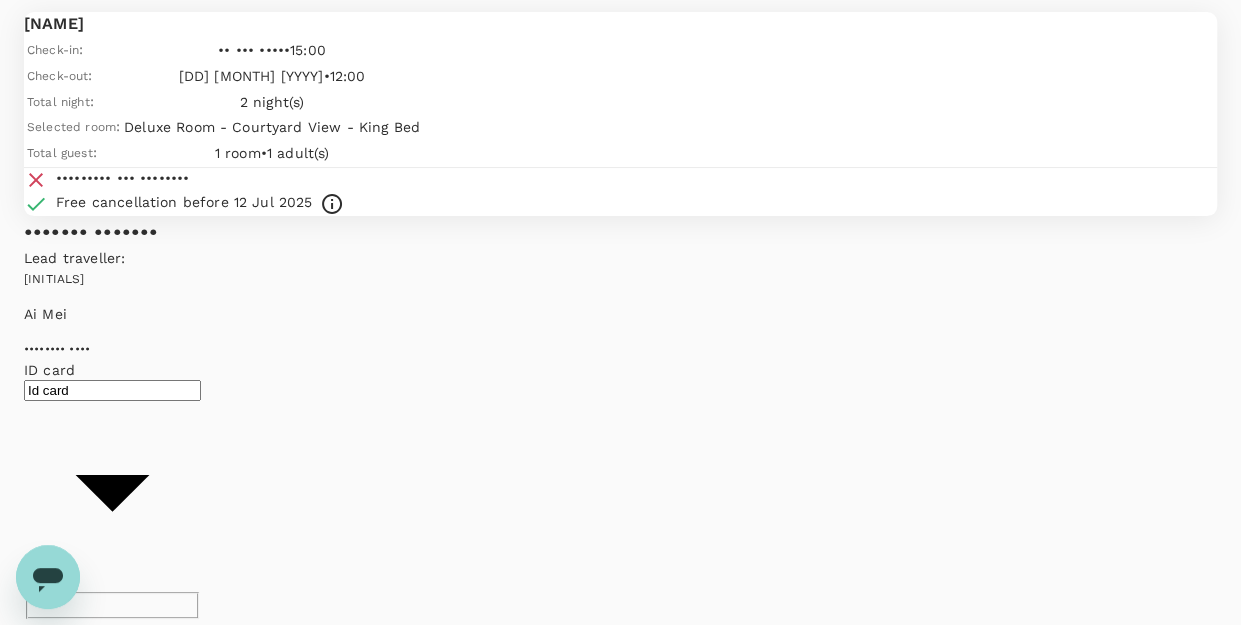 scroll, scrollTop: 20, scrollLeft: 0, axis: vertical 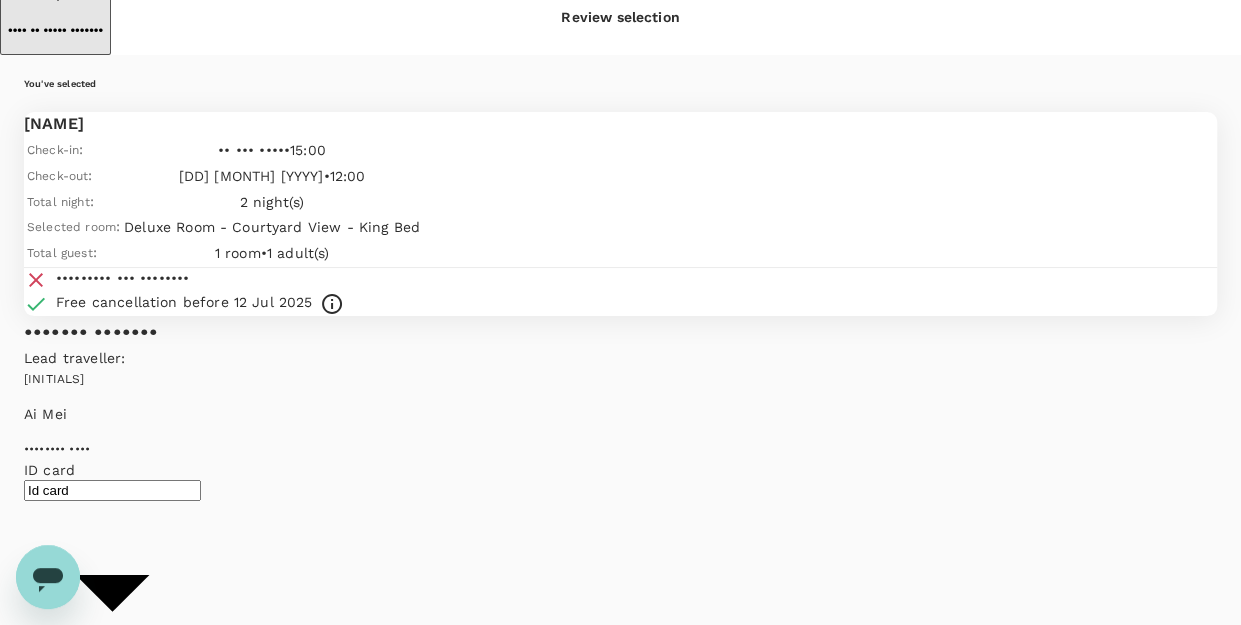 click on "Price Summary Total 2 night(s) x 1 room(s) MYR 592.89 Service fee MYR 7.53 Total MYR 600.42 Continue to payment details" at bounding box center (620, 1407) 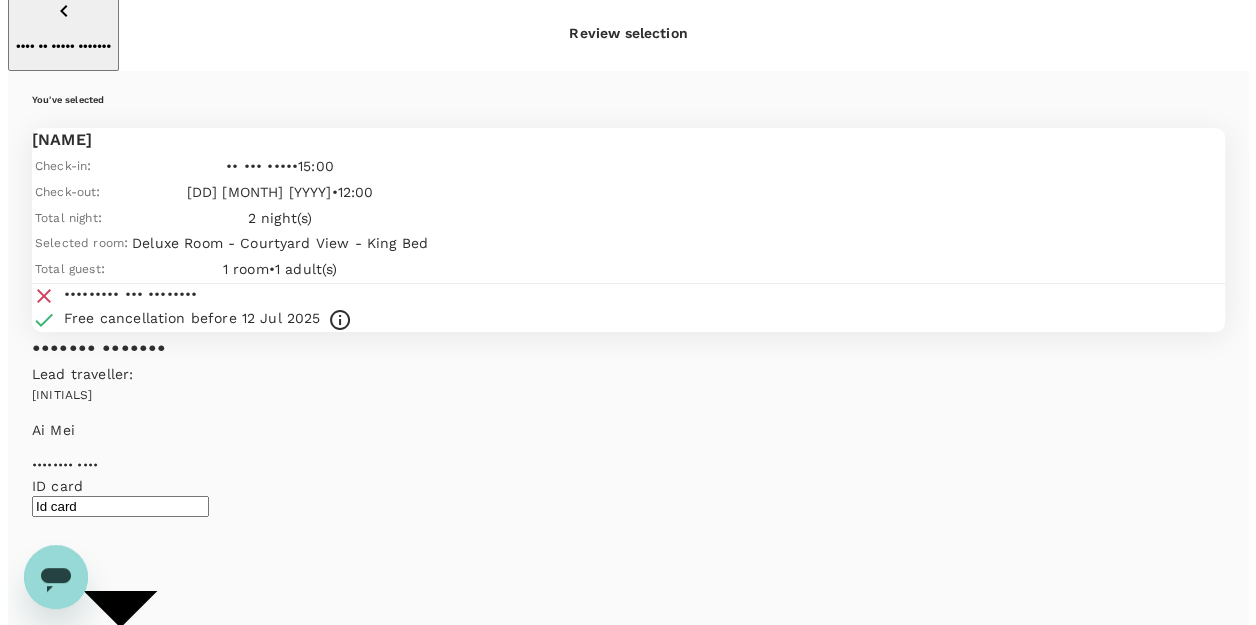 scroll, scrollTop: 0, scrollLeft: 0, axis: both 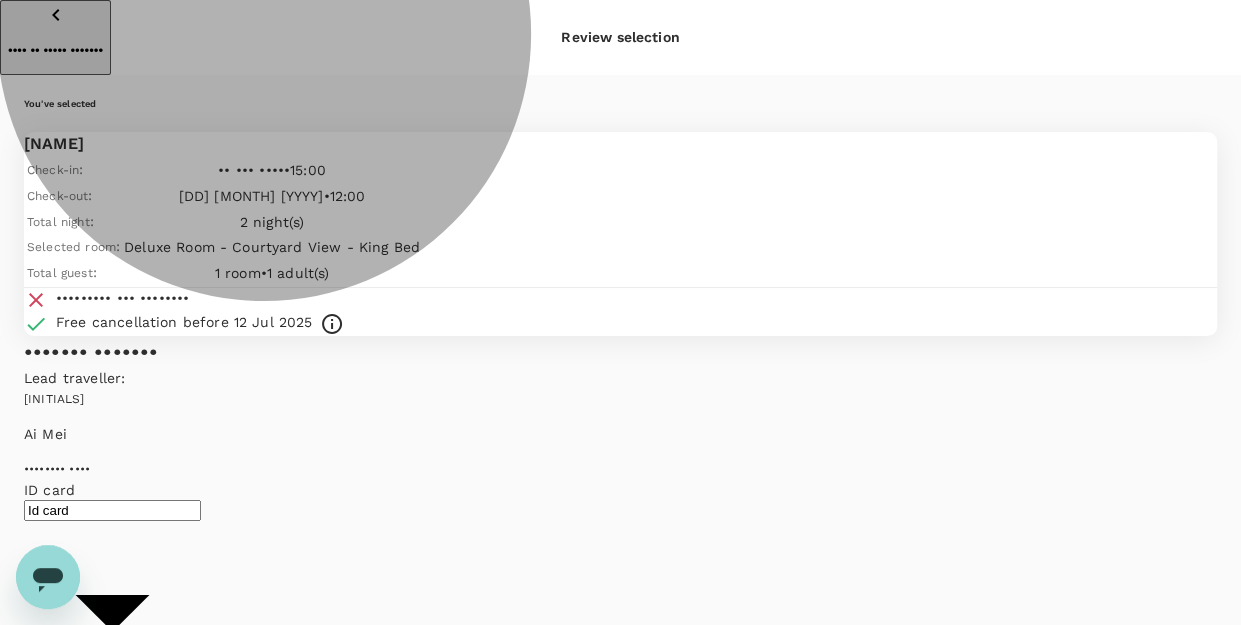click on "Continue to payment details" at bounding box center [114, 1552] 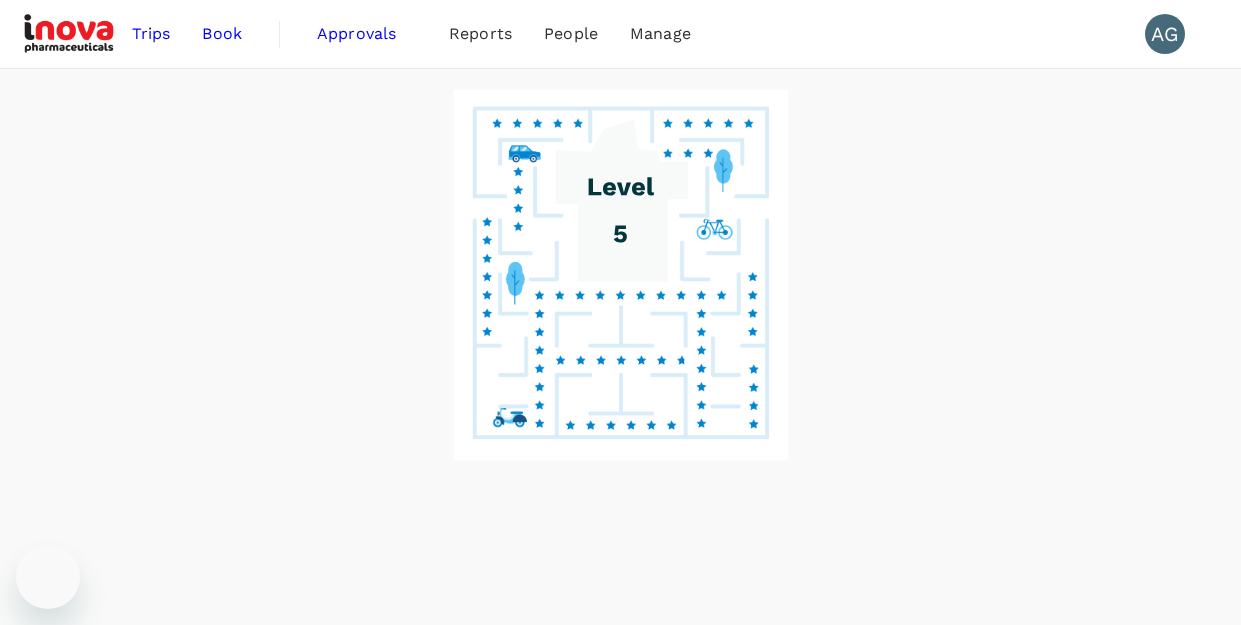 scroll, scrollTop: 85, scrollLeft: 0, axis: vertical 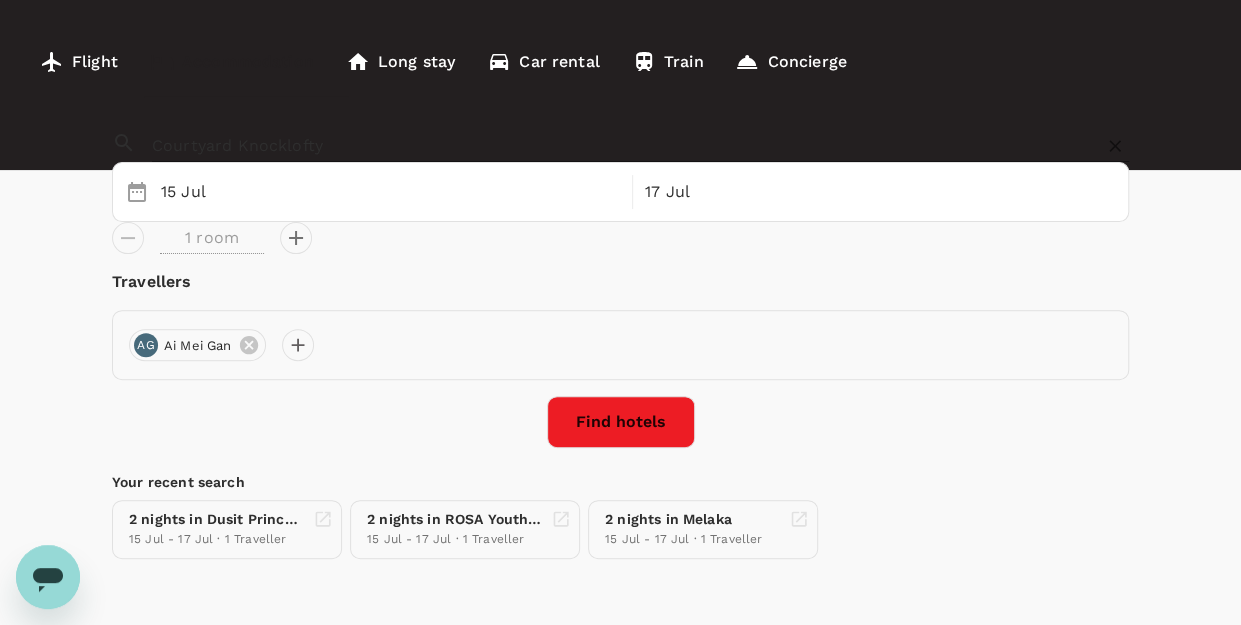 click at bounding box center (1115, 146) 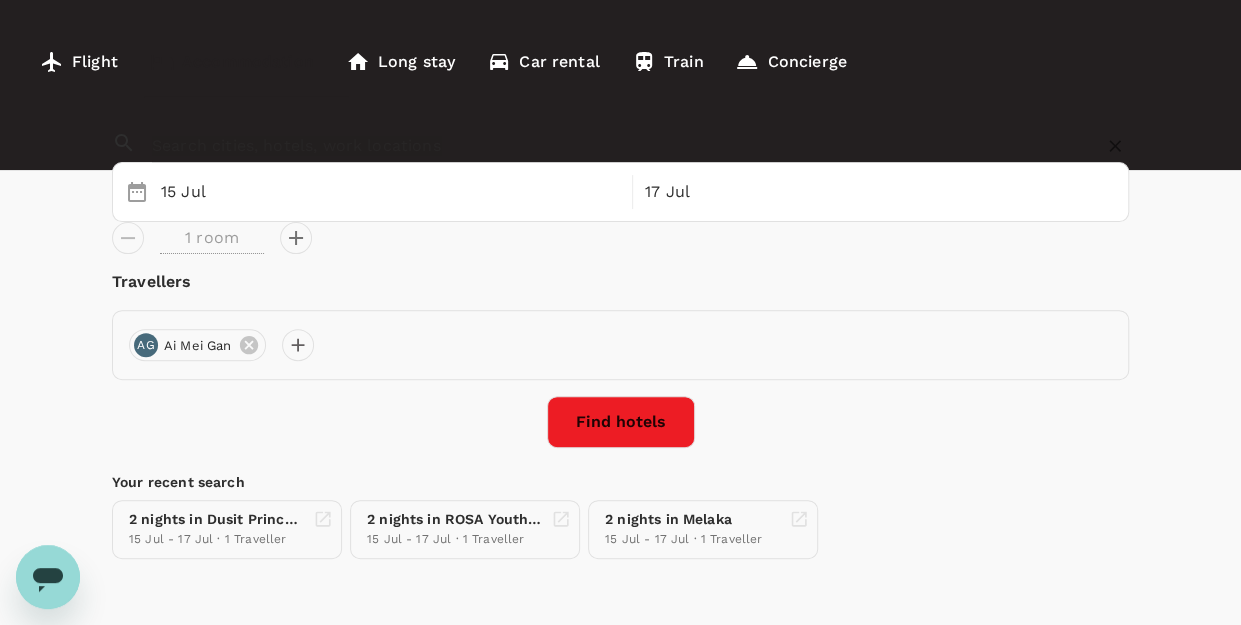 click at bounding box center (612, 145) 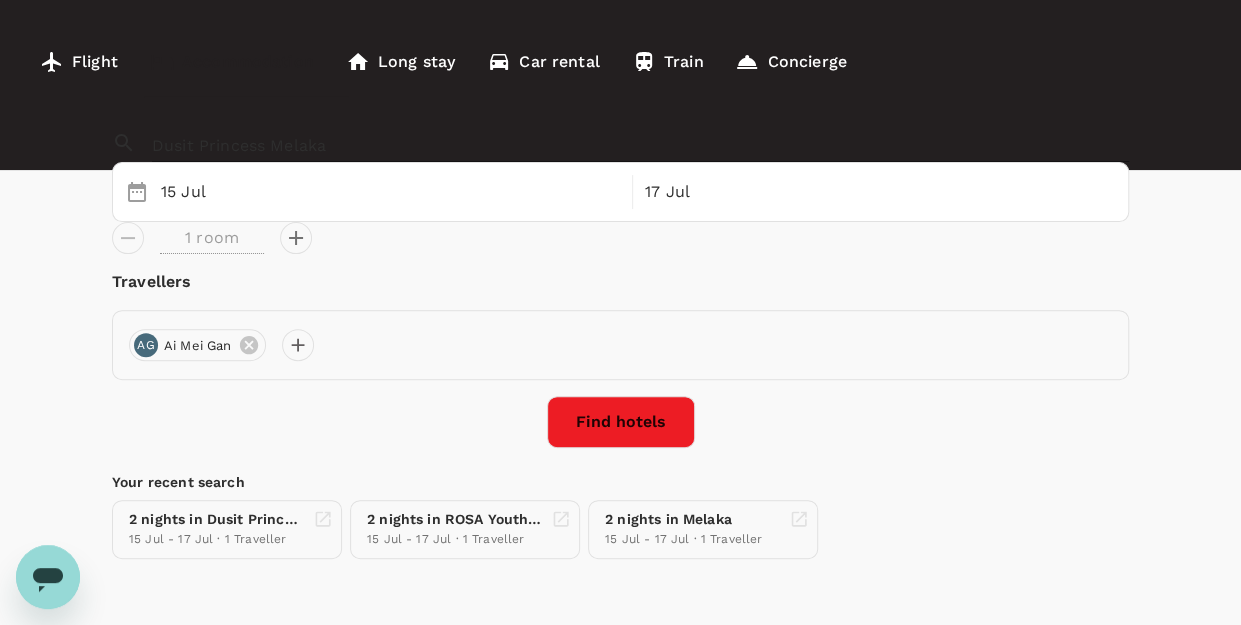 click on "Find hotels" at bounding box center (621, 422) 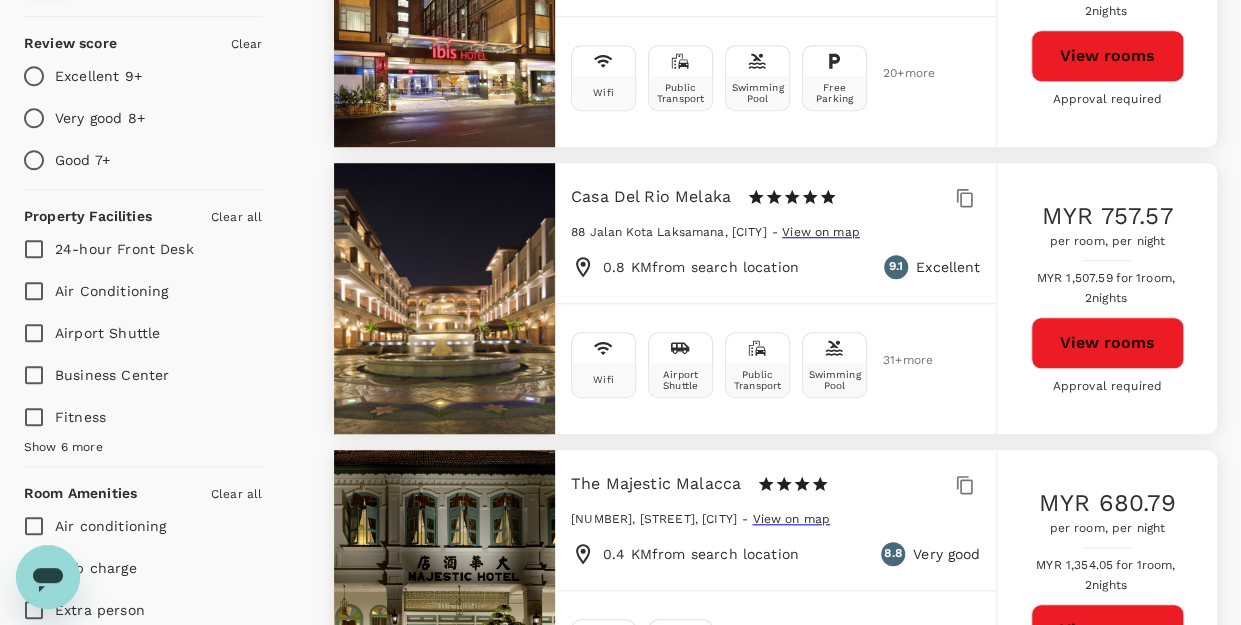 scroll, scrollTop: 200, scrollLeft: 0, axis: vertical 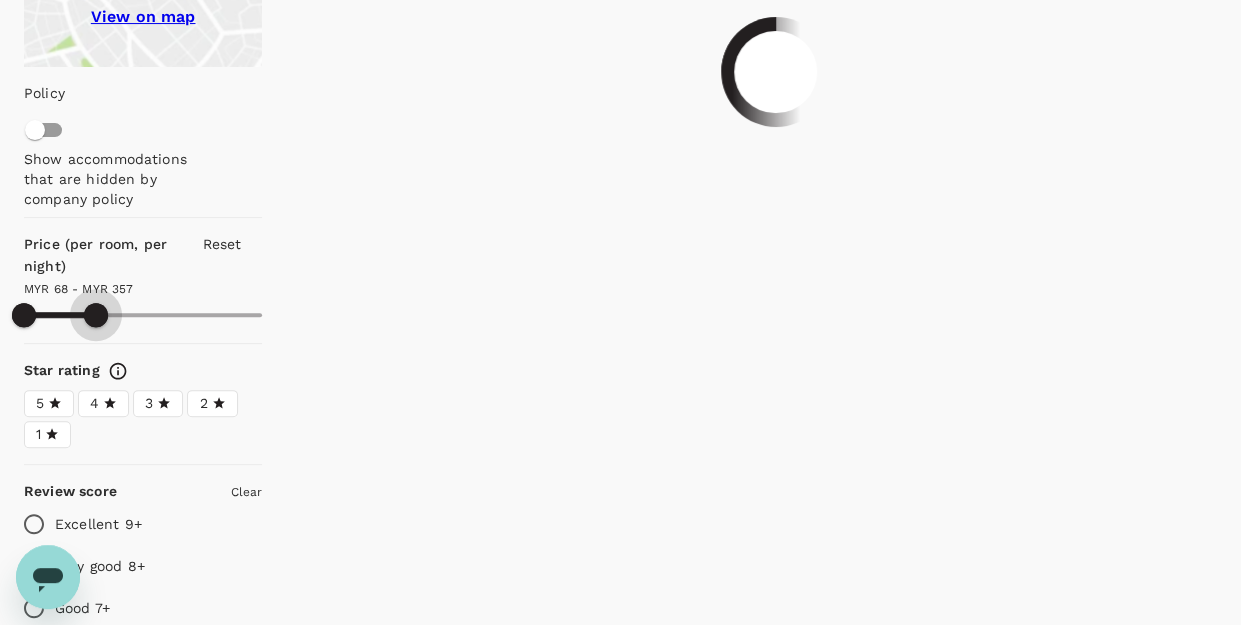 drag, startPoint x: 265, startPoint y: 317, endPoint x: 96, endPoint y: 321, distance: 169.04733 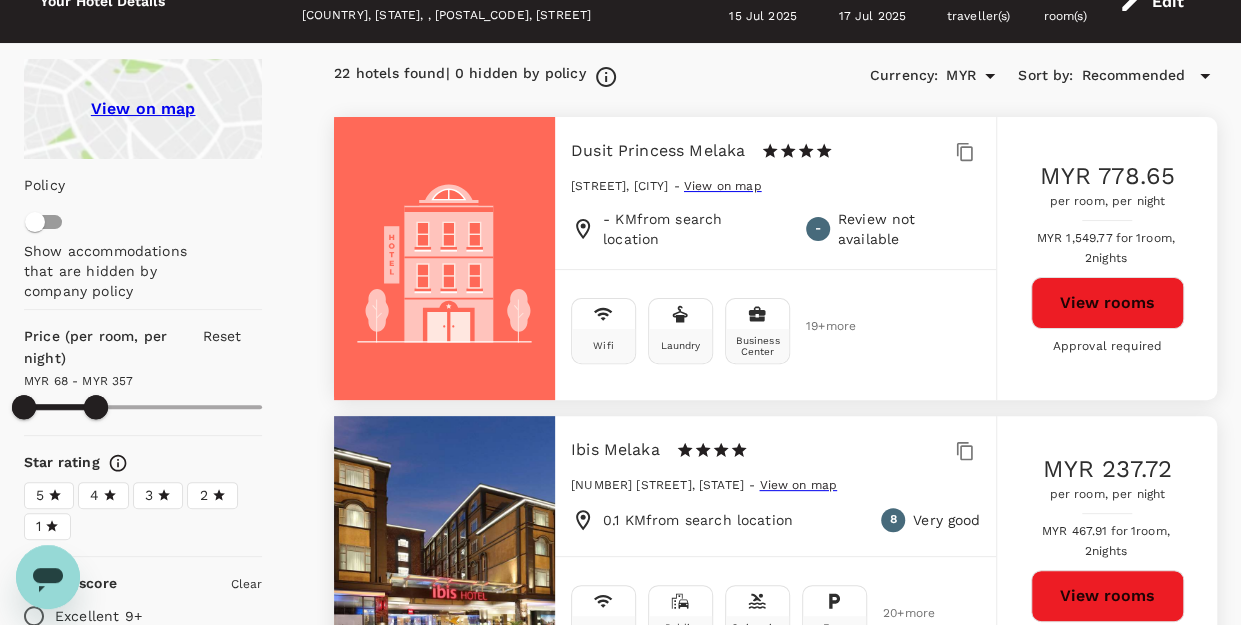 scroll, scrollTop: 0, scrollLeft: 0, axis: both 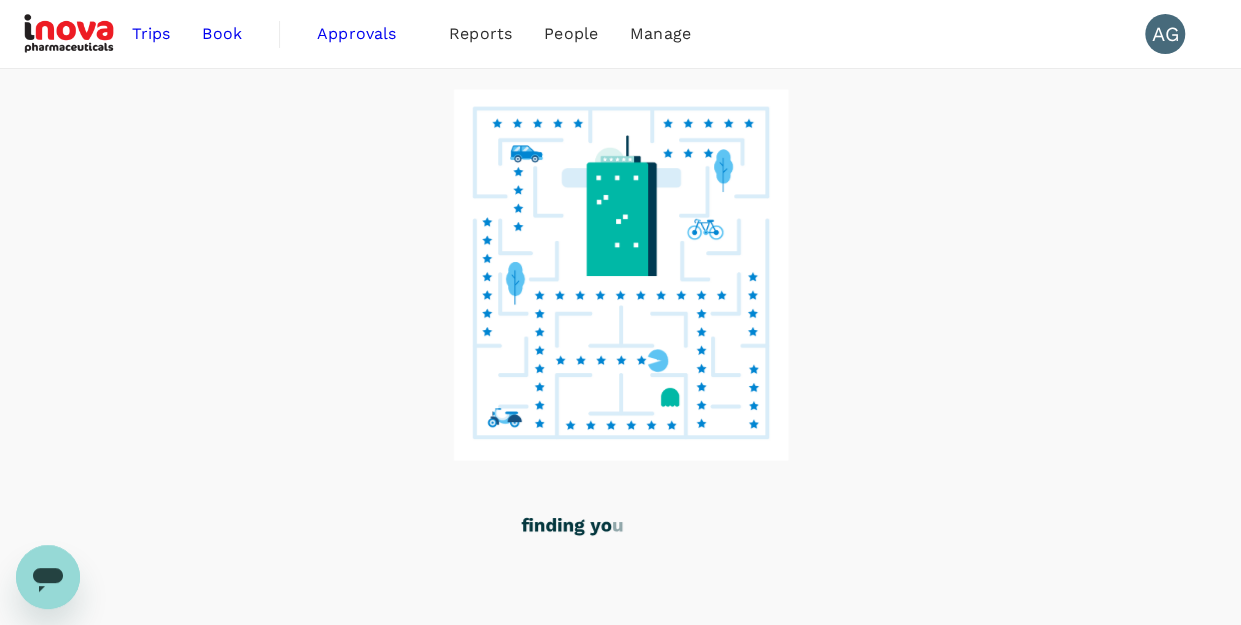 drag, startPoint x: 0, startPoint y: 0, endPoint x: 597, endPoint y: 271, distance: 655.62946 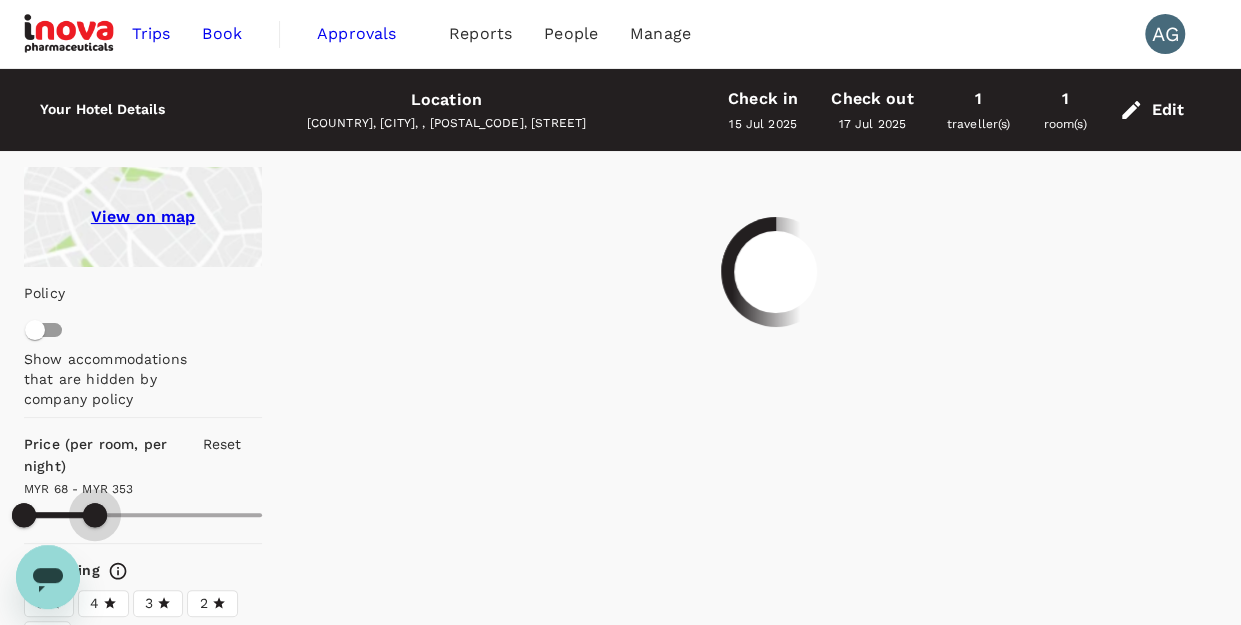 drag, startPoint x: 264, startPoint y: 503, endPoint x: 95, endPoint y: 505, distance: 169.01184 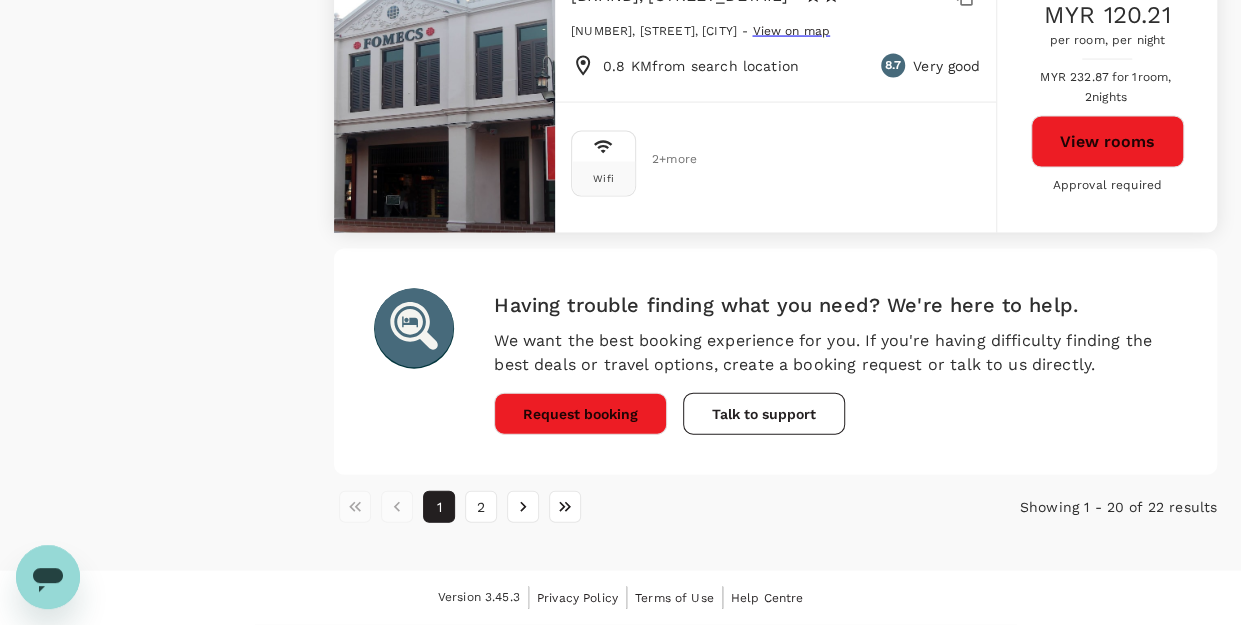 scroll, scrollTop: 5777, scrollLeft: 0, axis: vertical 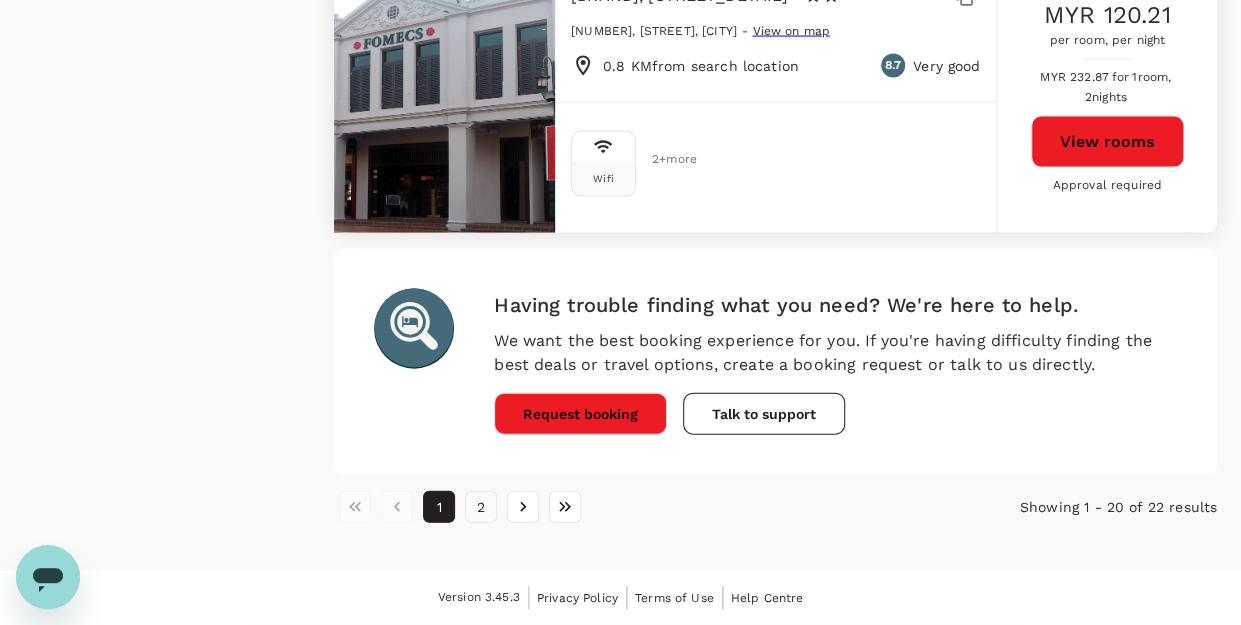 click on "2" at bounding box center (481, 507) 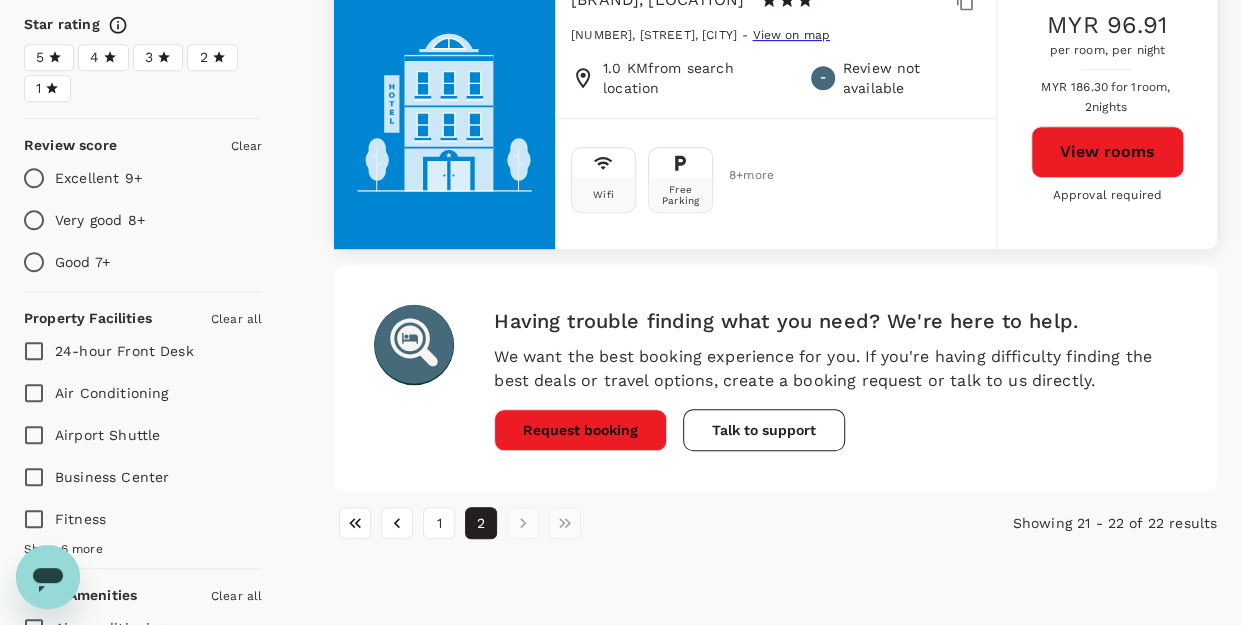 scroll, scrollTop: 600, scrollLeft: 0, axis: vertical 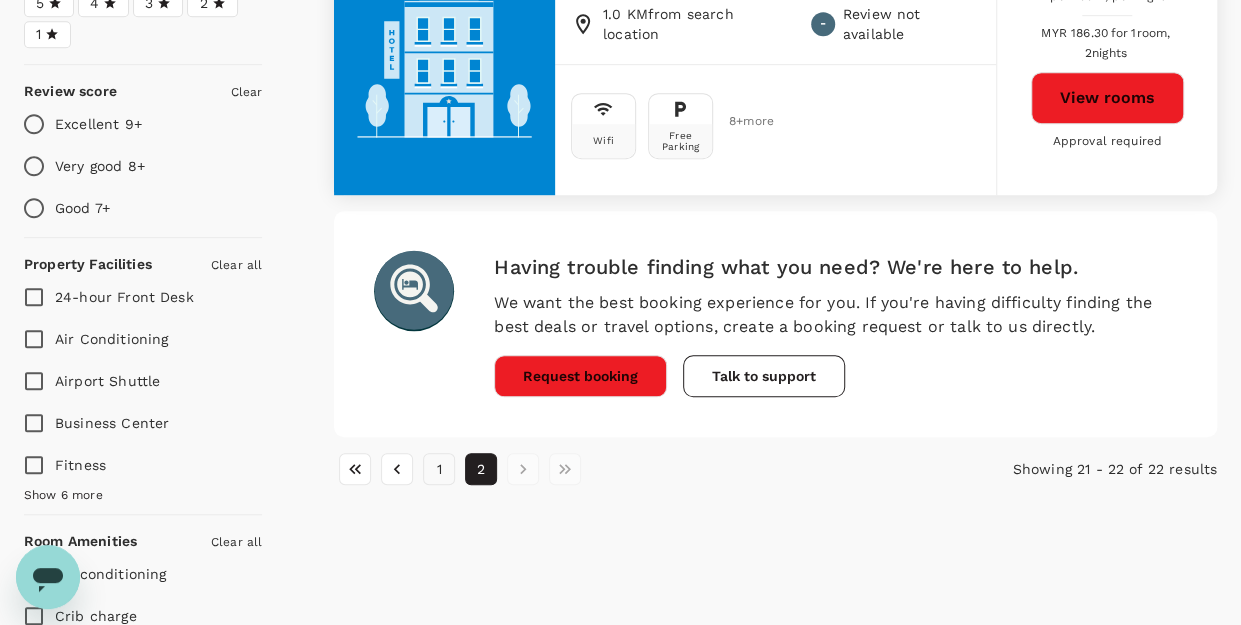click on "1" at bounding box center (439, 469) 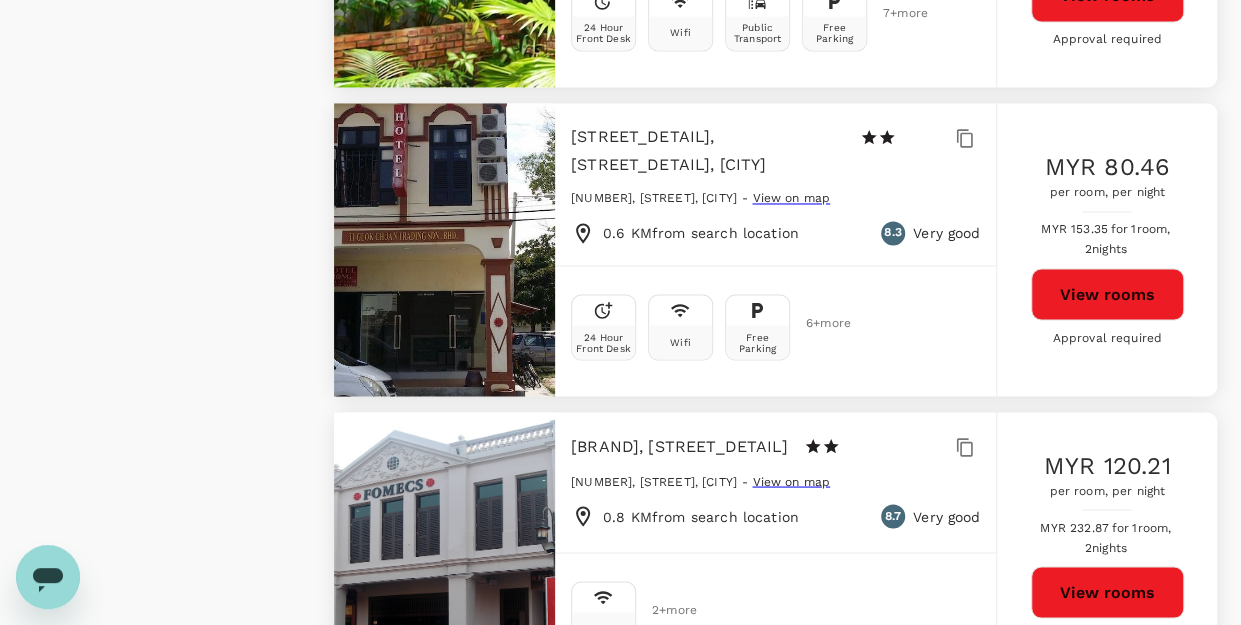 scroll, scrollTop: 5500, scrollLeft: 0, axis: vertical 